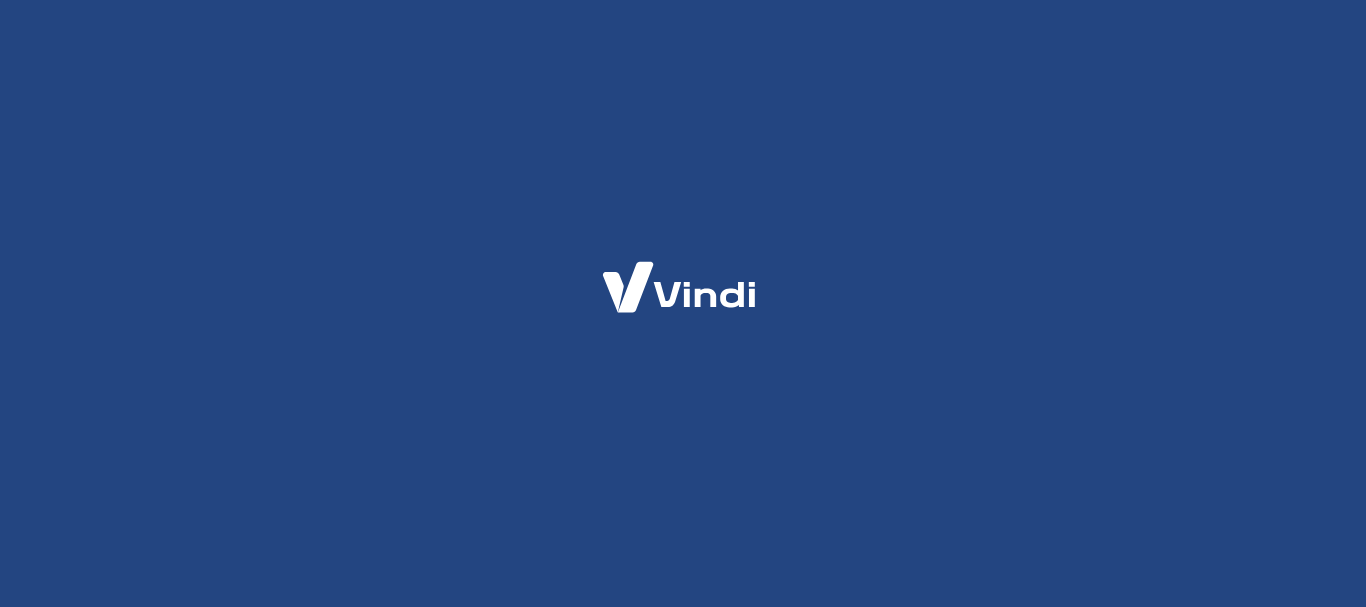 scroll, scrollTop: 0, scrollLeft: 0, axis: both 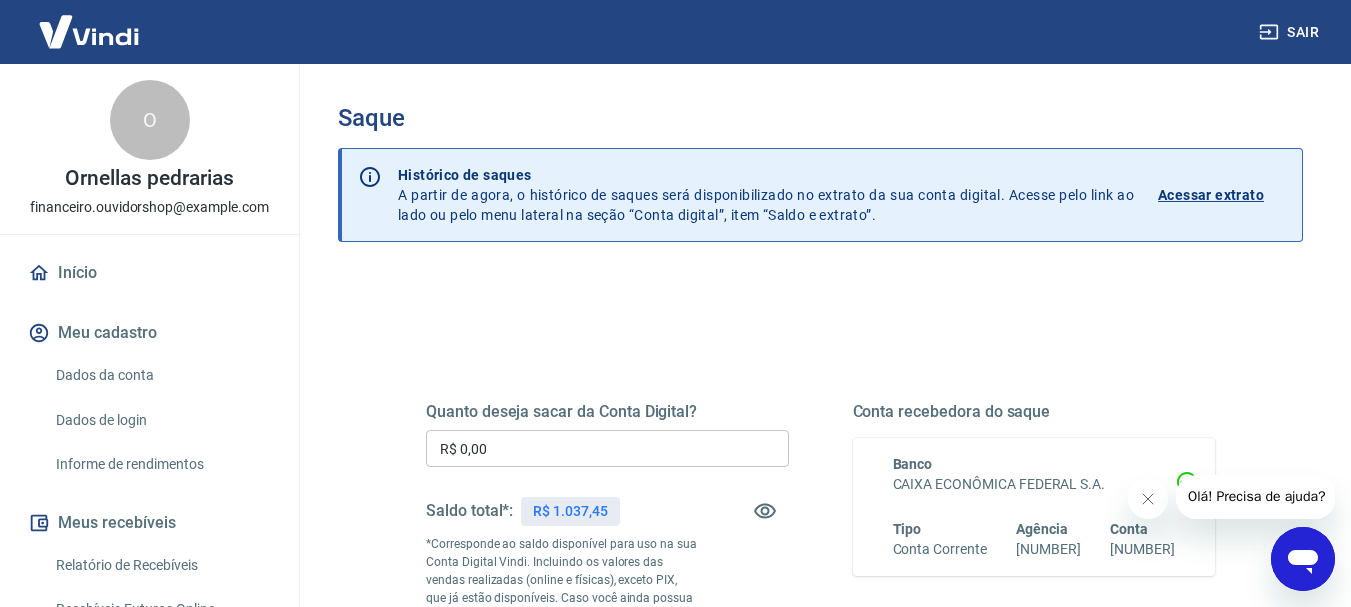 click on "R$ 0,00" at bounding box center (607, 448) 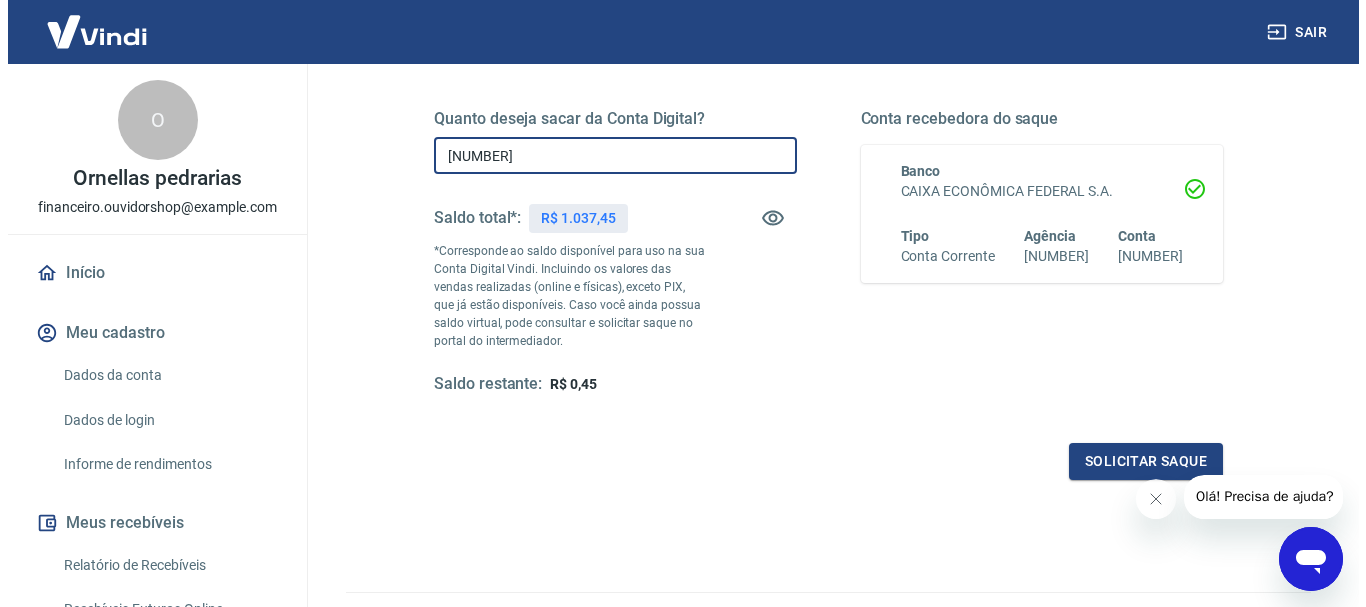 scroll, scrollTop: 294, scrollLeft: 0, axis: vertical 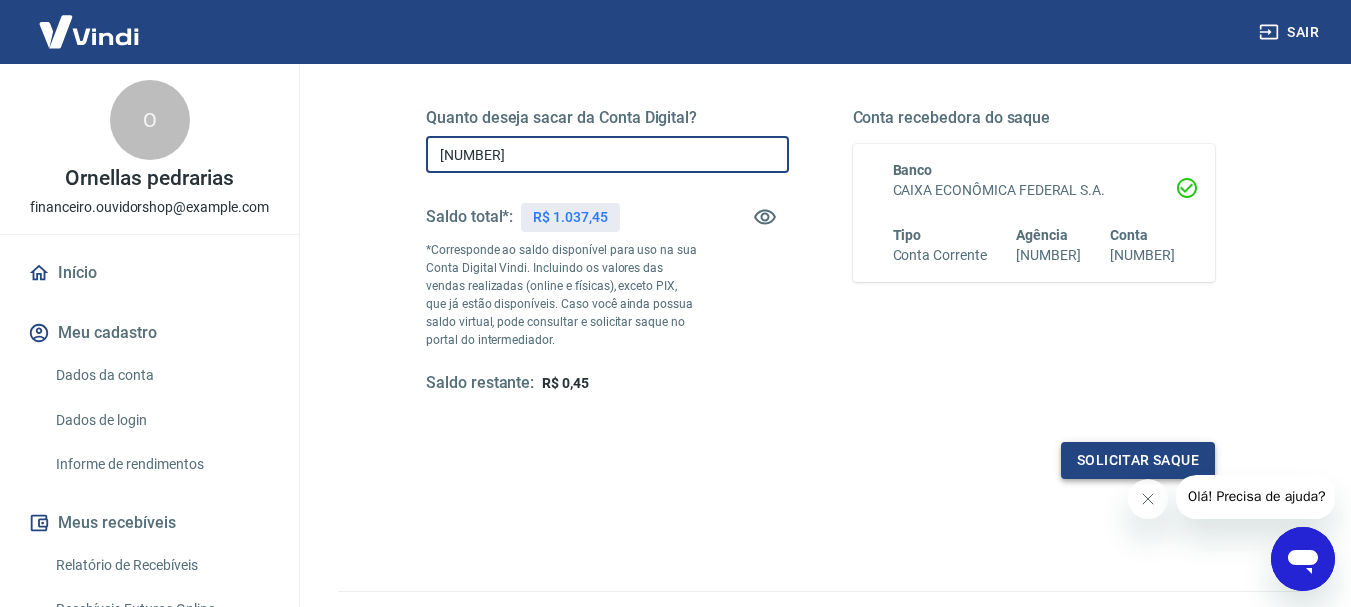 type on "R$ 1.037,00" 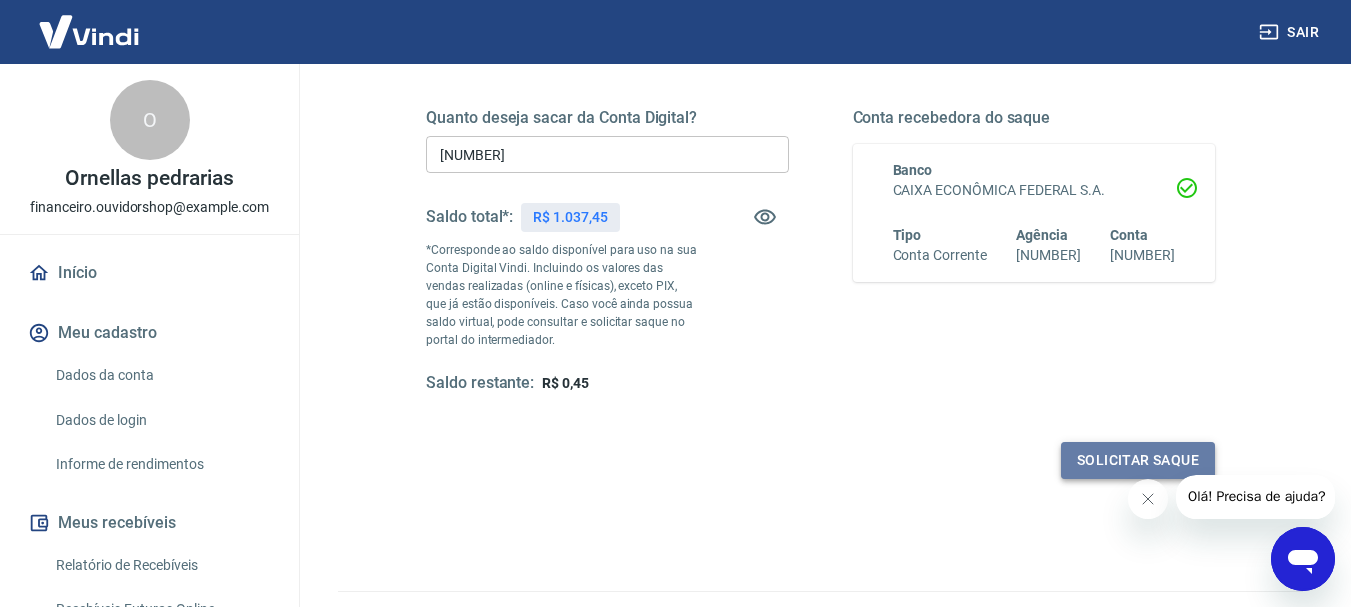 click on "Solicitar saque" at bounding box center (1138, 460) 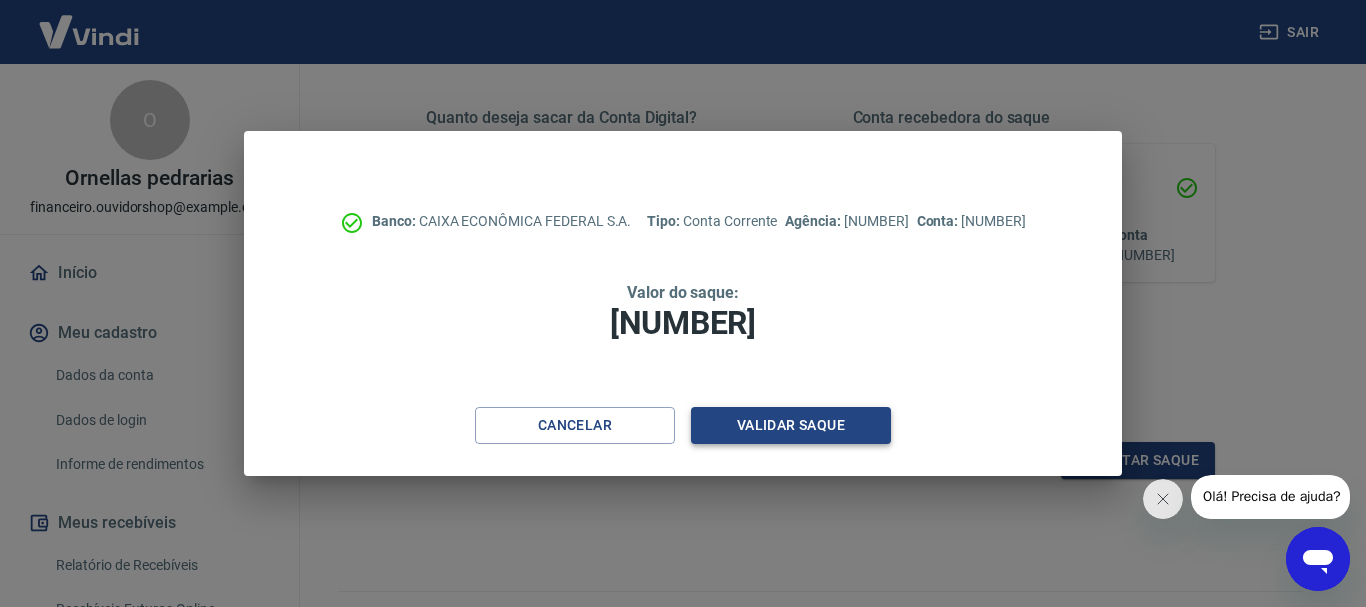 click on "Validar saque" at bounding box center (791, 425) 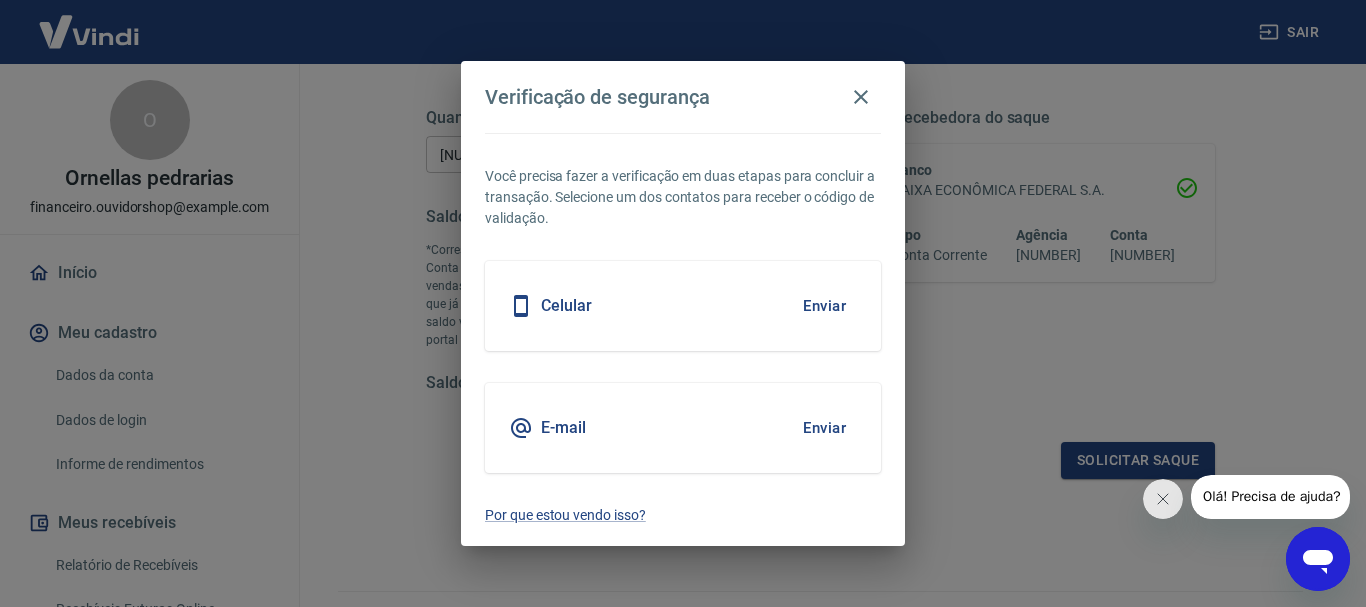 click on "Celular Enviar" at bounding box center [683, 306] 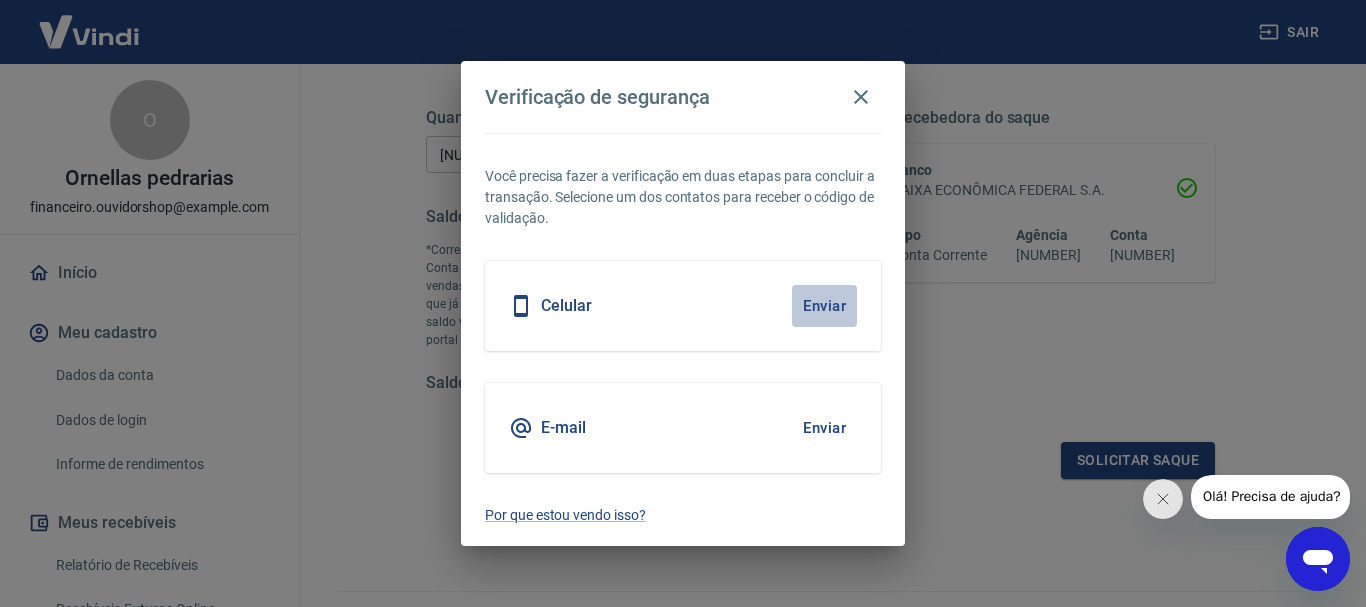 click on "Enviar" at bounding box center [824, 306] 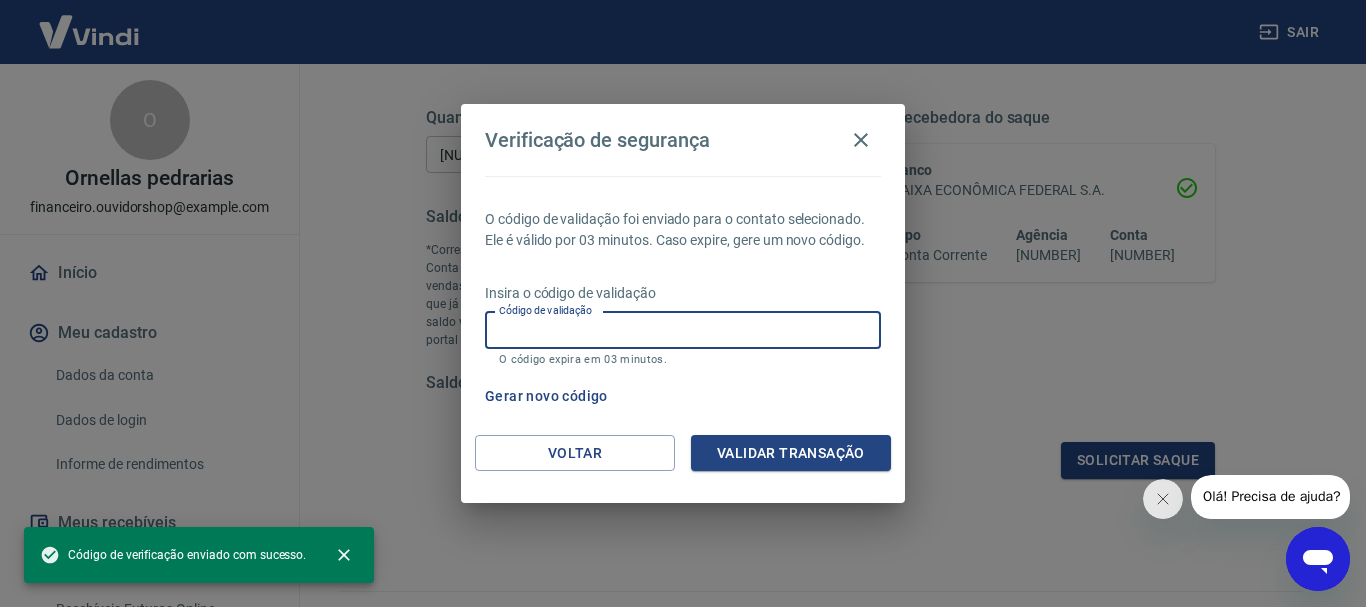 click on "Código de validação" at bounding box center (683, 330) 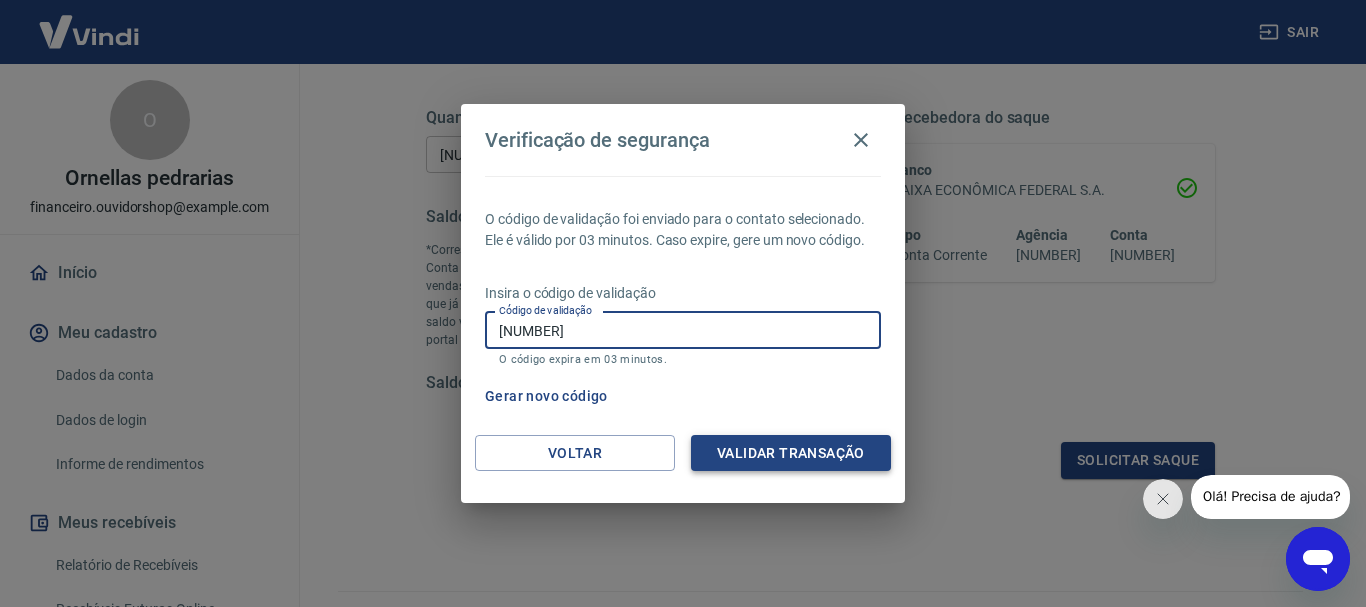 type on "119285" 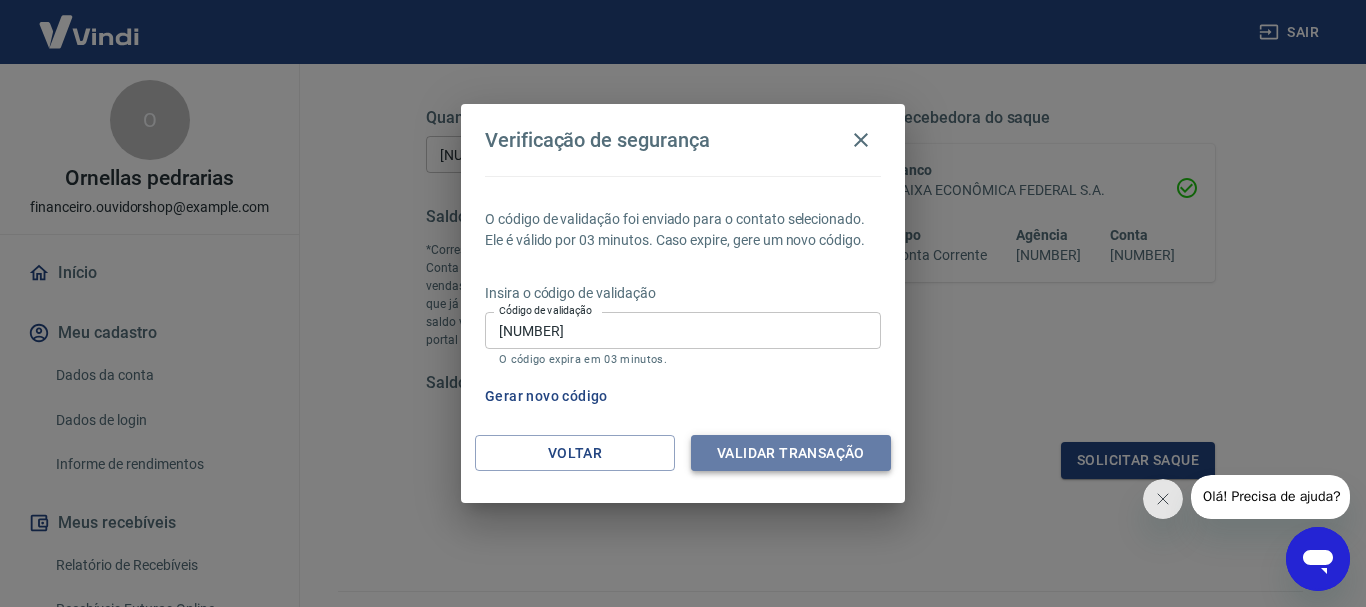 click on "Validar transação" at bounding box center [791, 453] 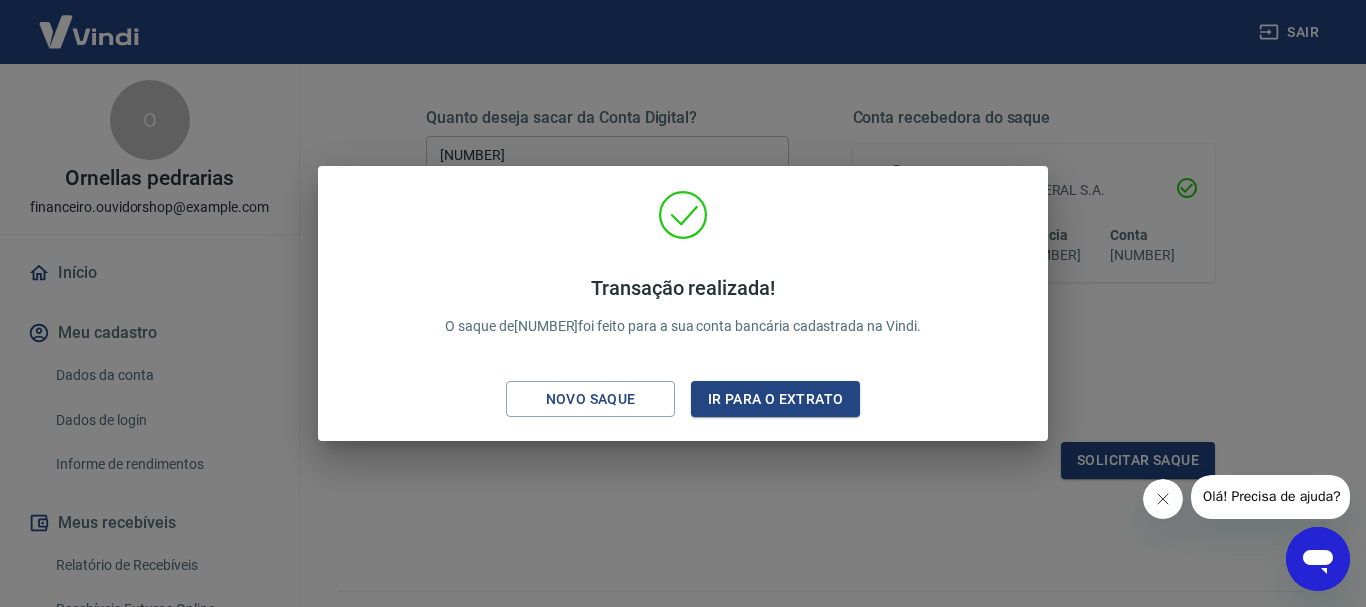 click at bounding box center (1162, 499) 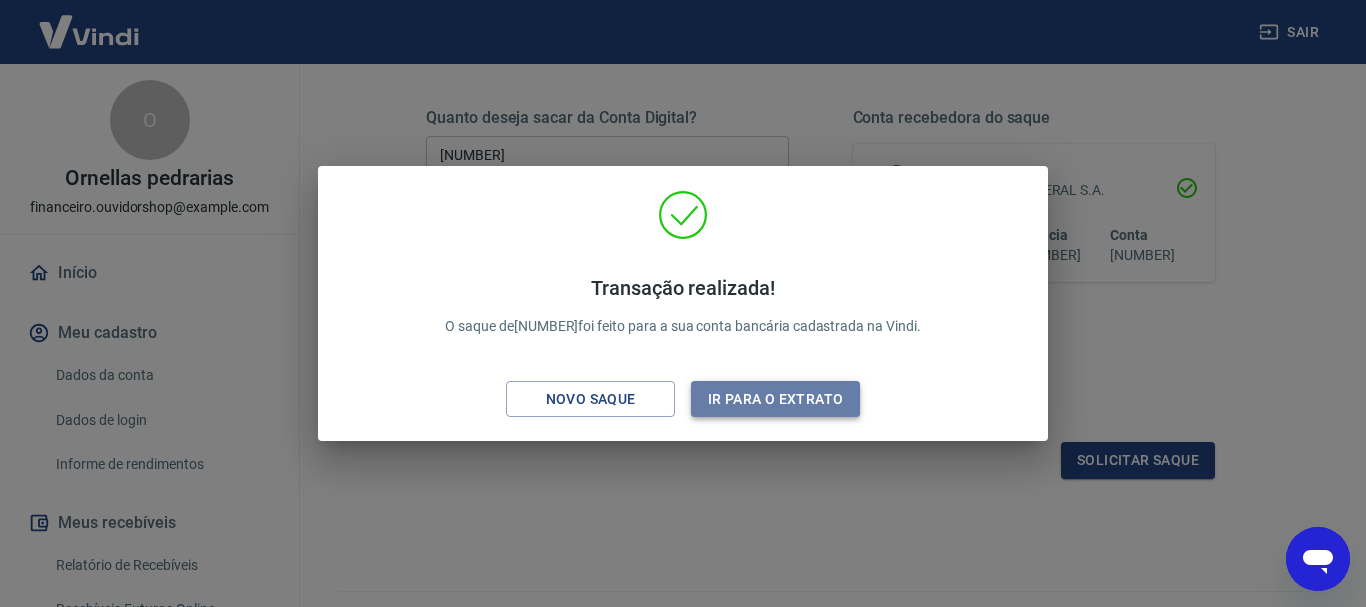 click on "Ir para o extrato" at bounding box center (775, 399) 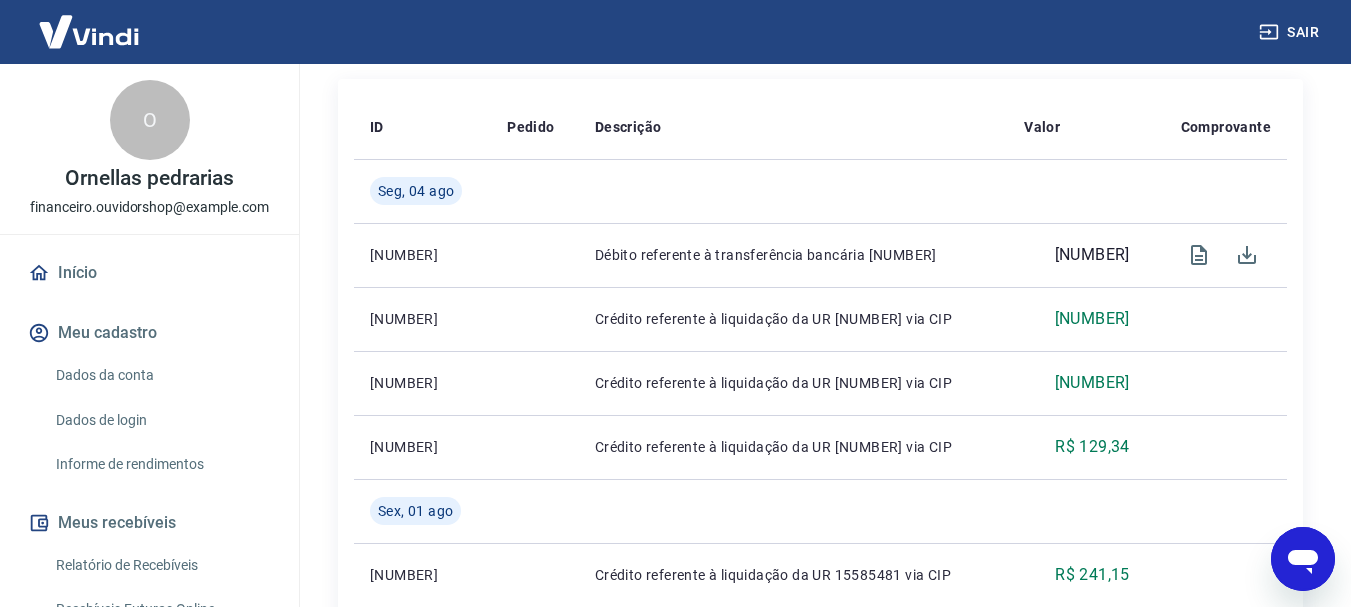 scroll, scrollTop: 520, scrollLeft: 0, axis: vertical 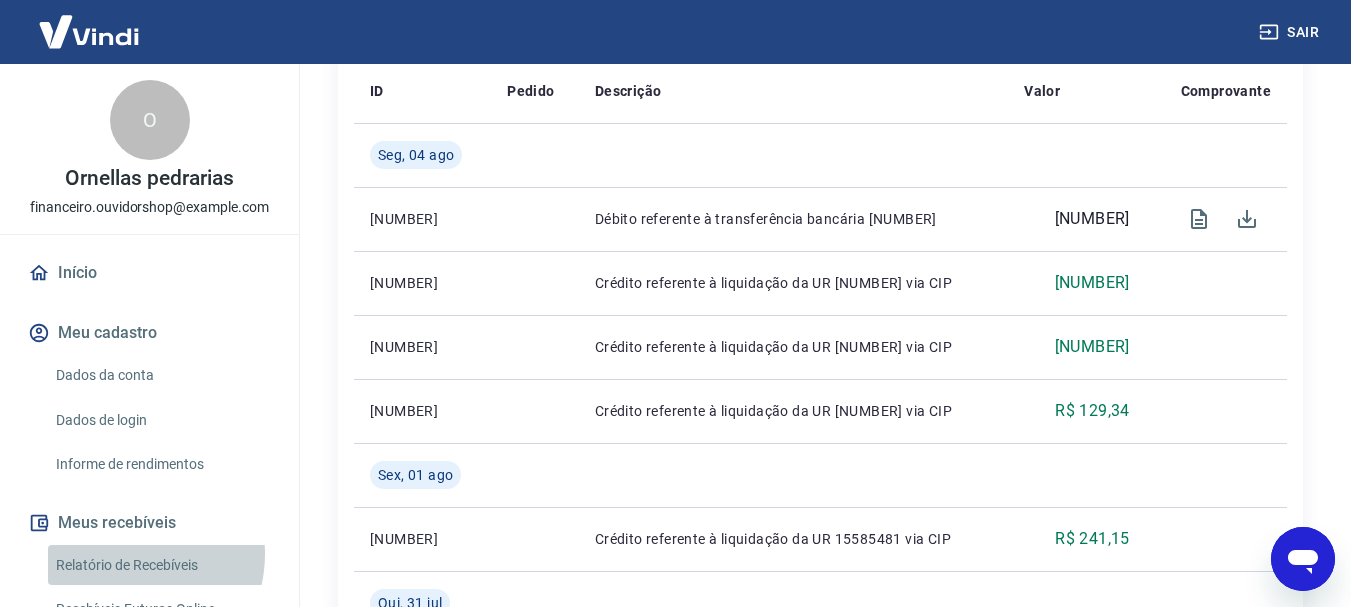 click on "Relatório de Recebíveis" at bounding box center (161, 565) 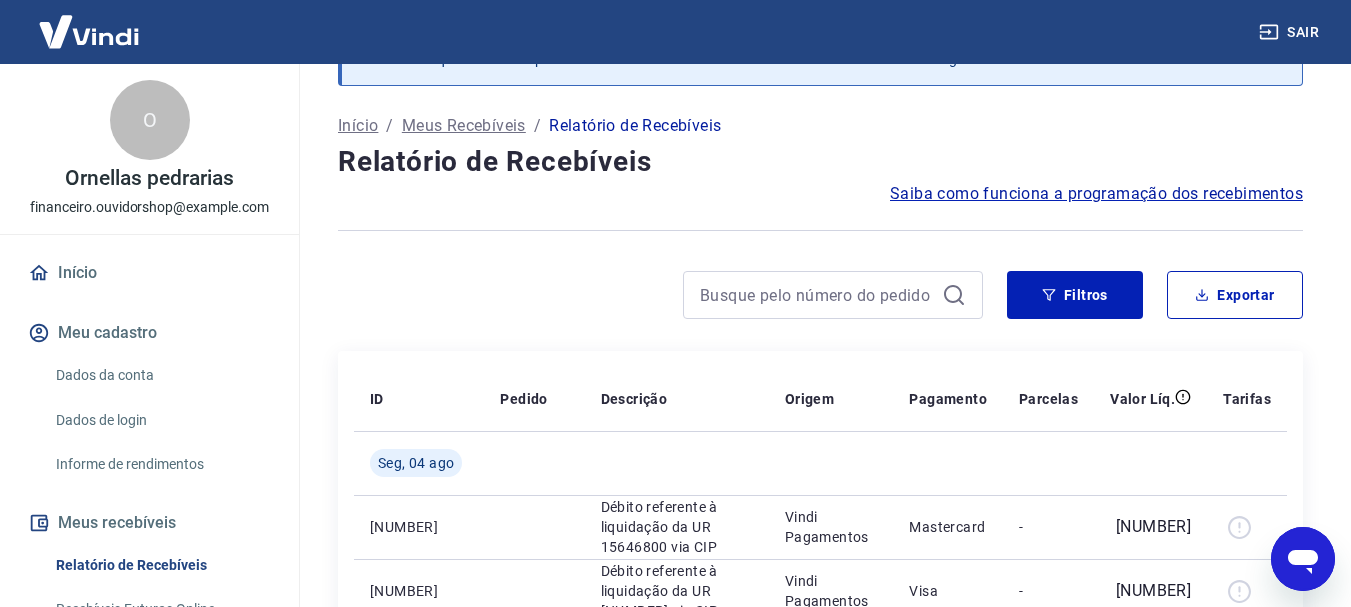 scroll, scrollTop: 520, scrollLeft: 0, axis: vertical 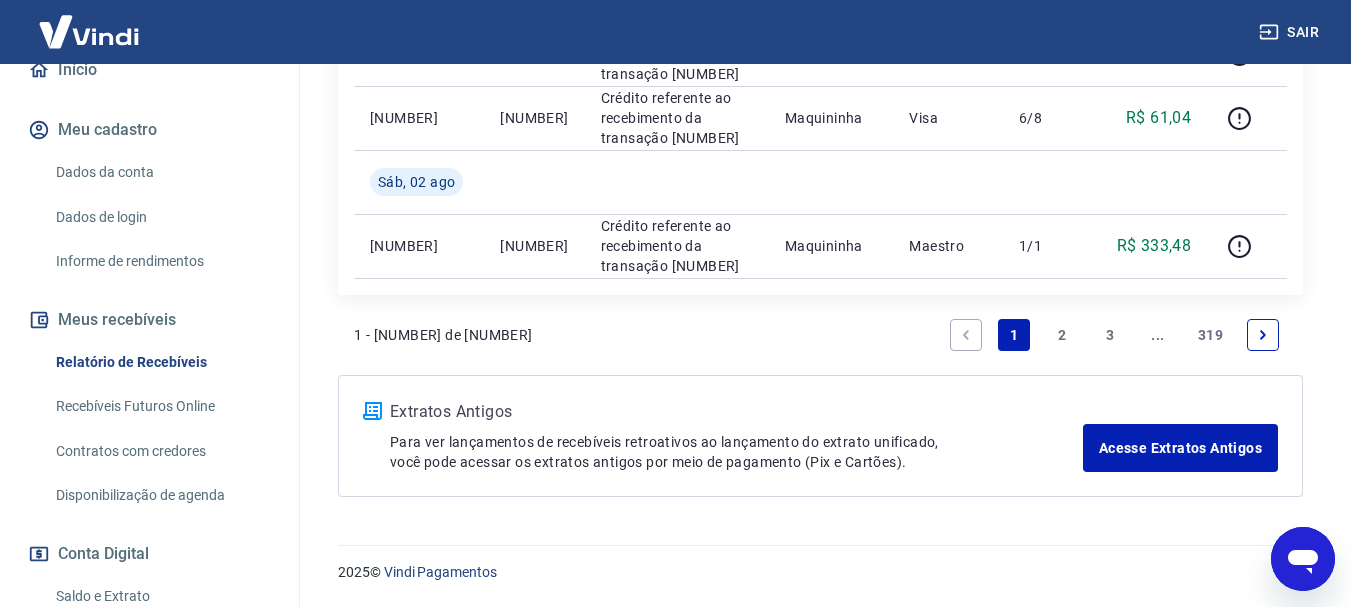 click on "Recebíveis Futuros Online" at bounding box center (161, 406) 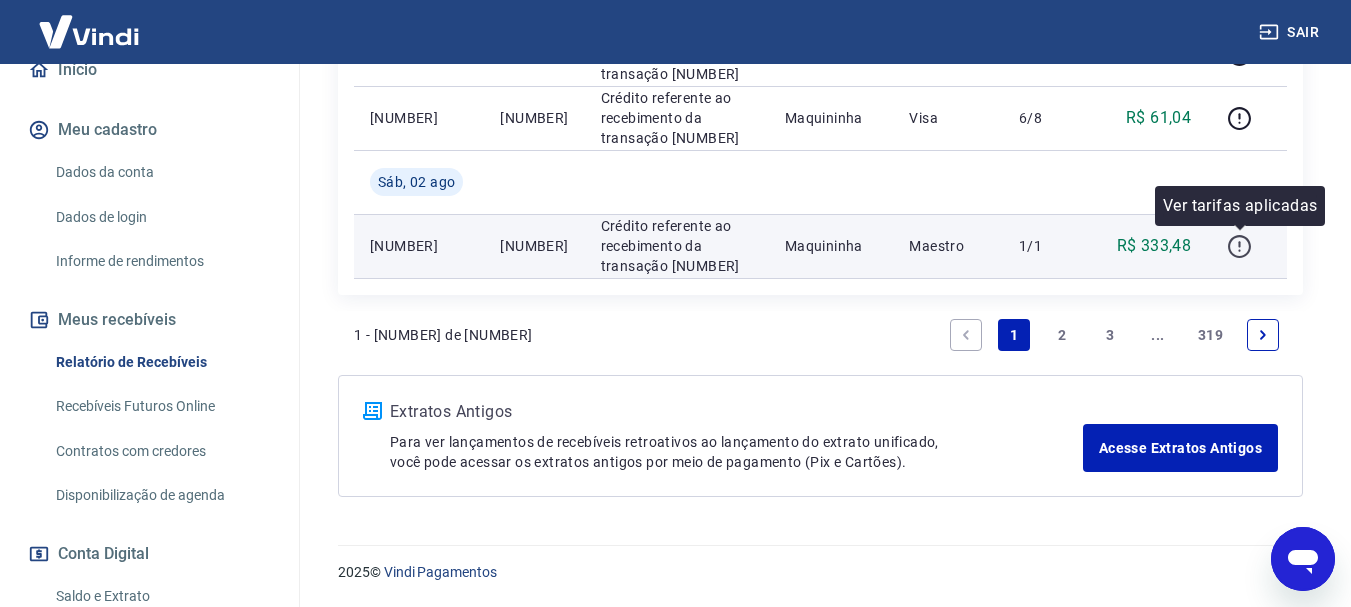 click 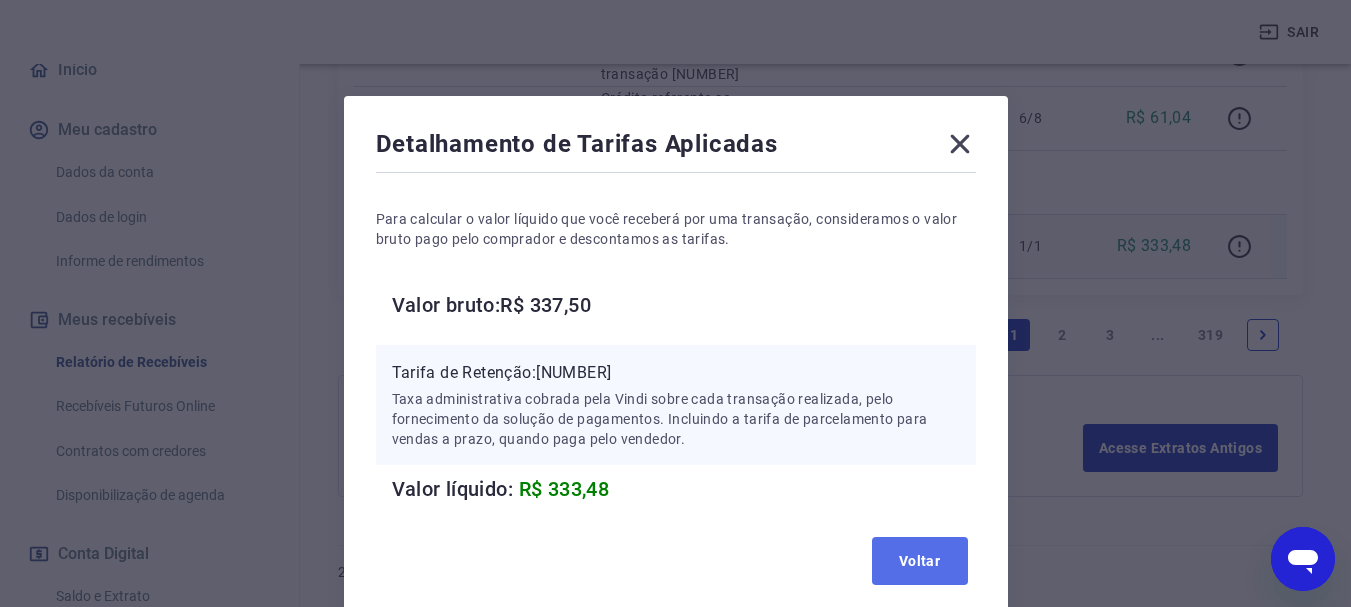 click on "Voltar" at bounding box center [920, 561] 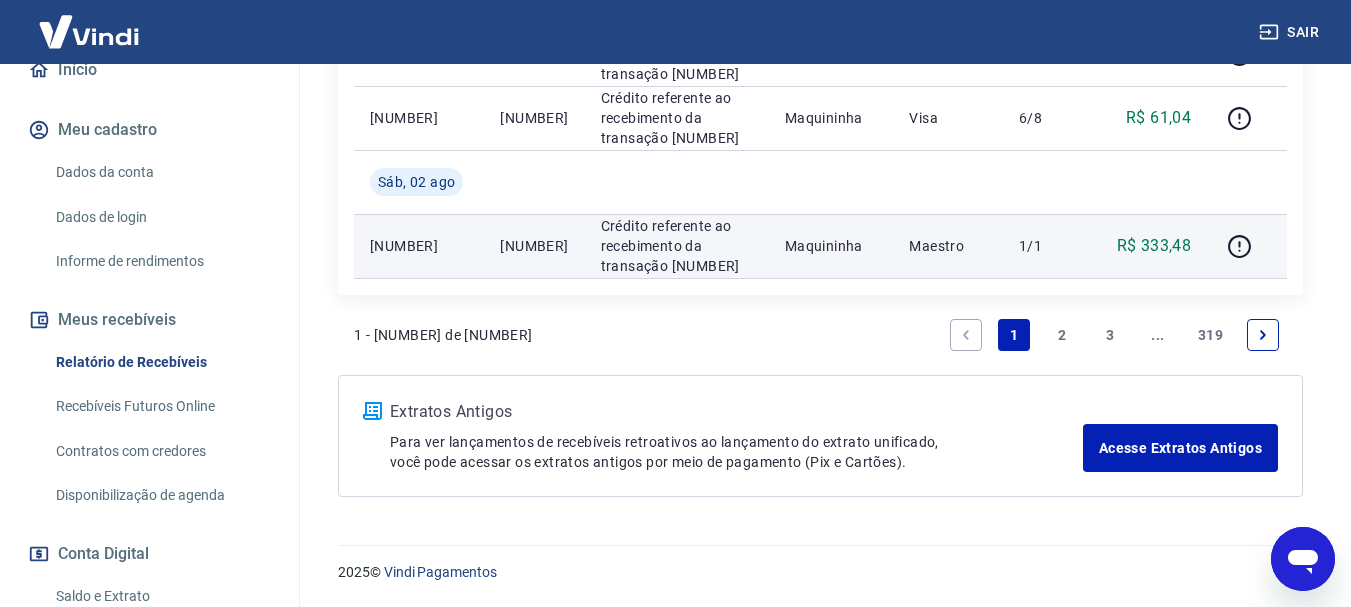scroll, scrollTop: 0, scrollLeft: 0, axis: both 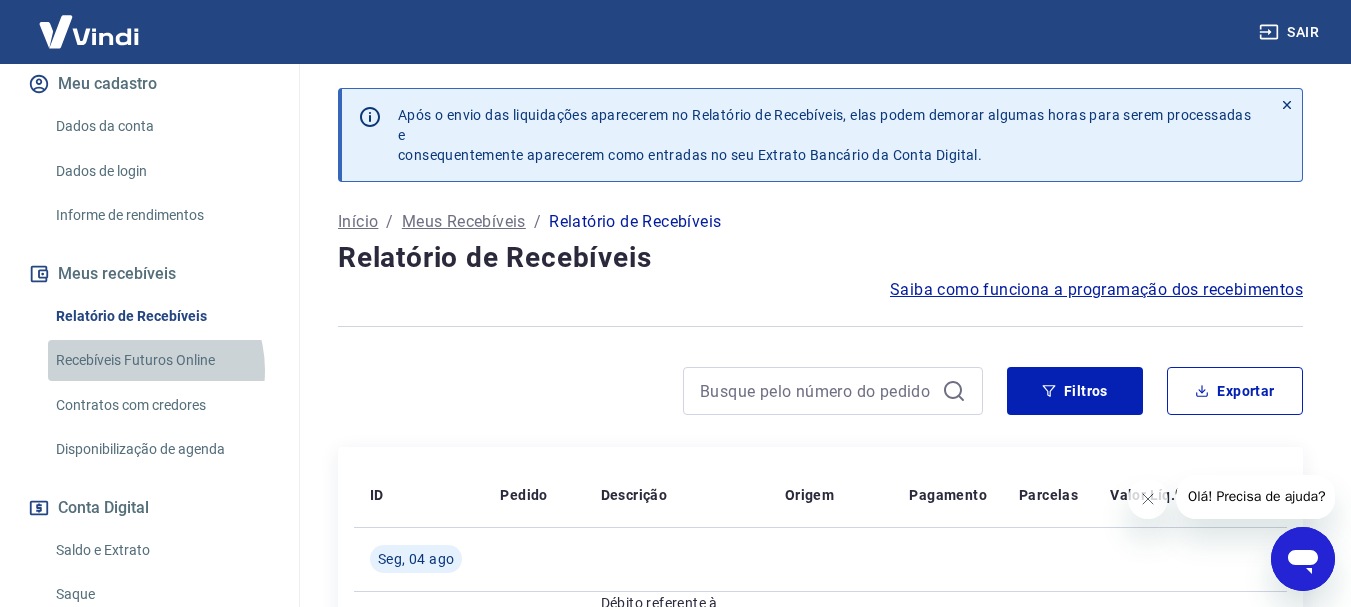 click on "Recebíveis Futuros Online" at bounding box center (161, 360) 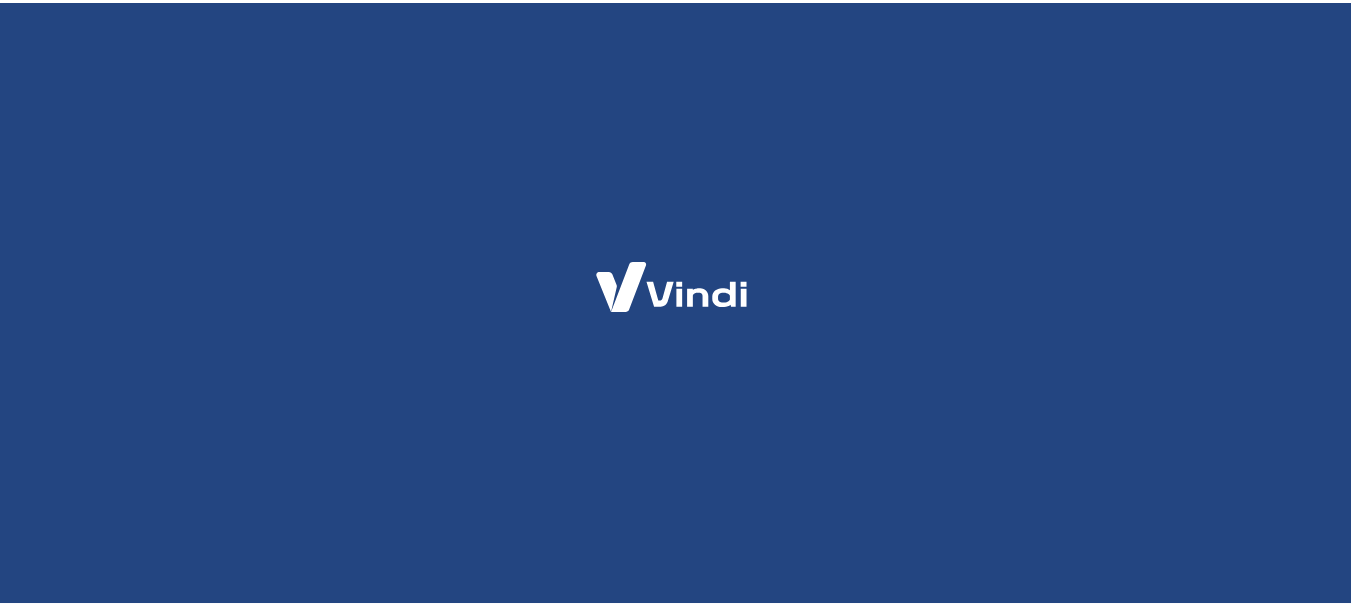 scroll, scrollTop: 0, scrollLeft: 0, axis: both 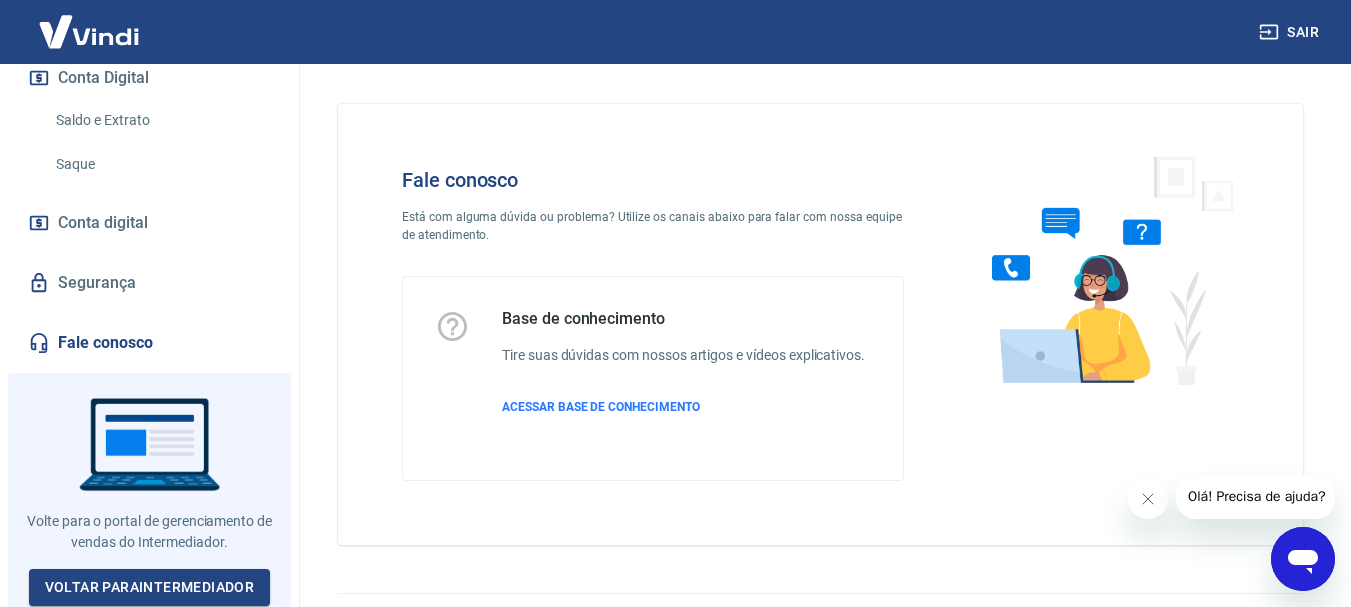 click on "Fale conosco" at bounding box center (149, 343) 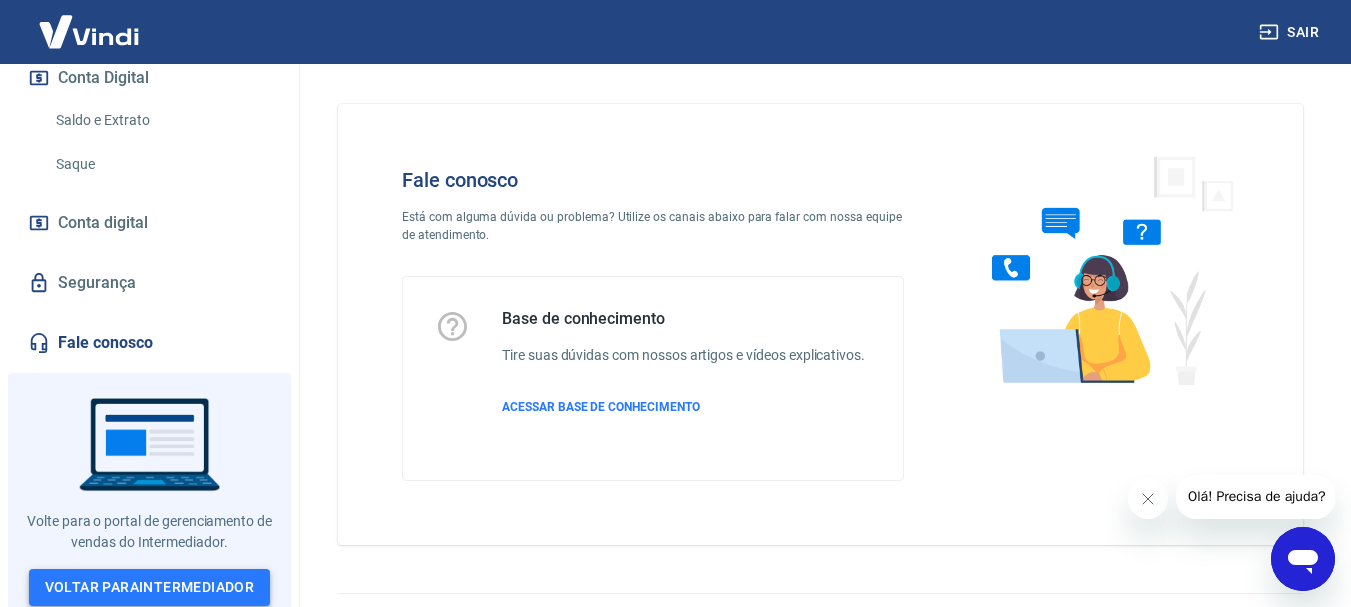 click on "Voltar para  Intermediador" at bounding box center (150, 587) 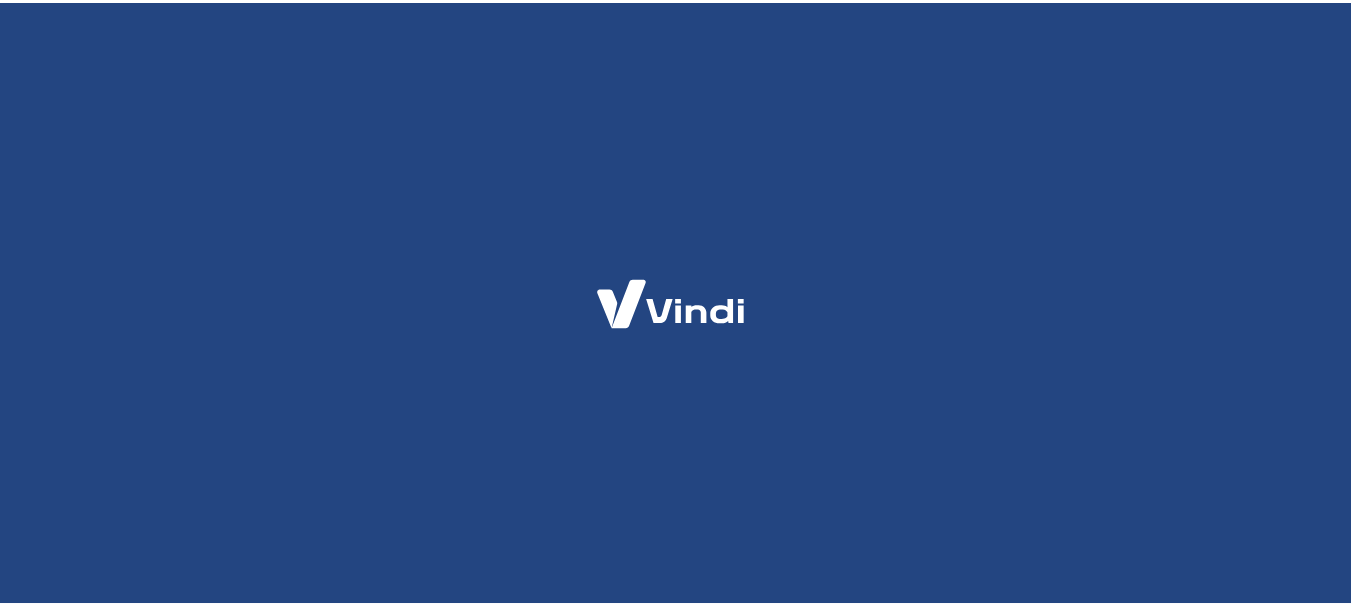 scroll, scrollTop: 0, scrollLeft: 0, axis: both 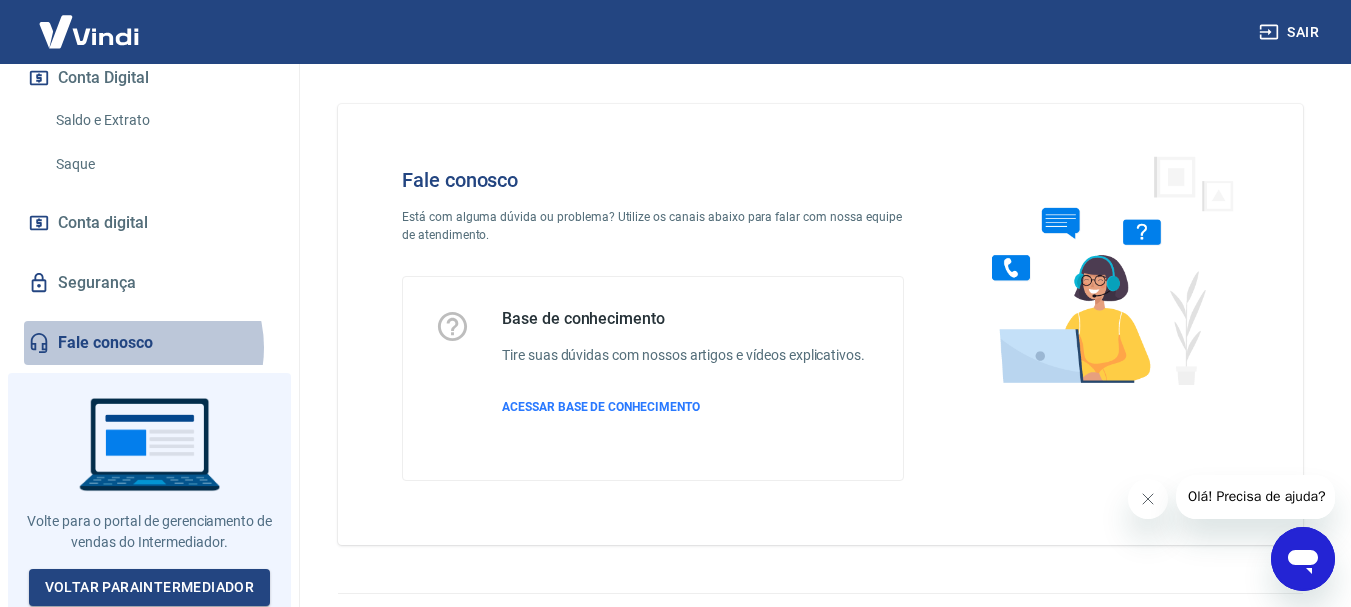 click on "Fale conosco" at bounding box center (149, 343) 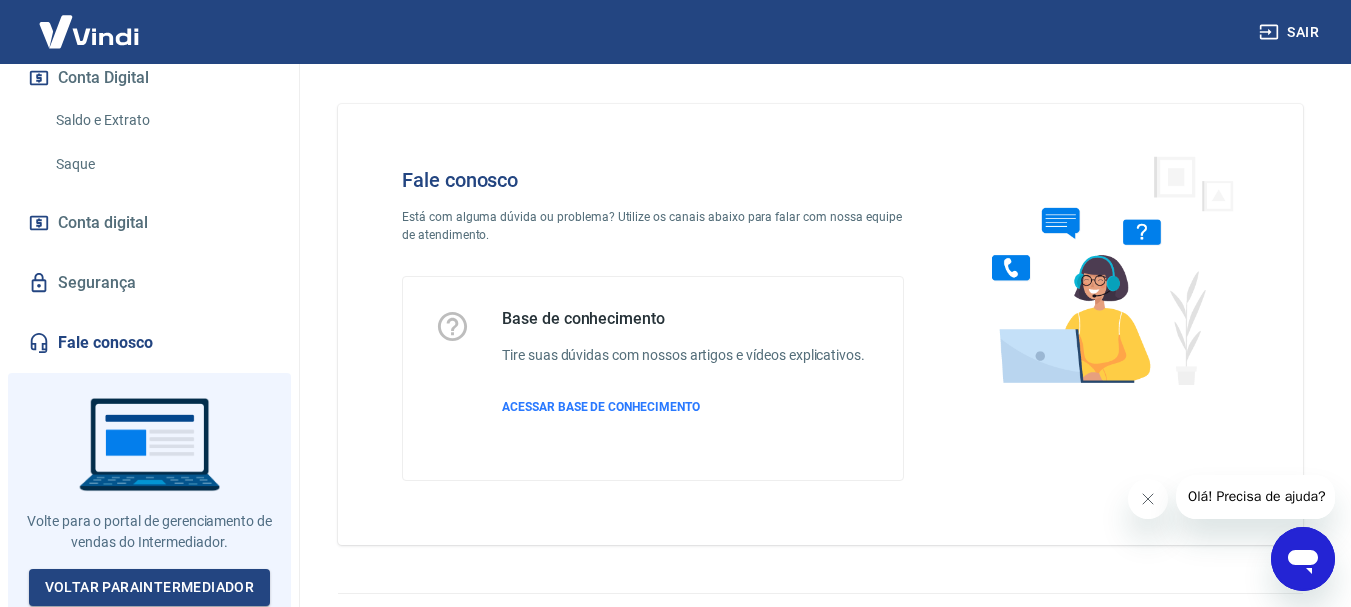 click 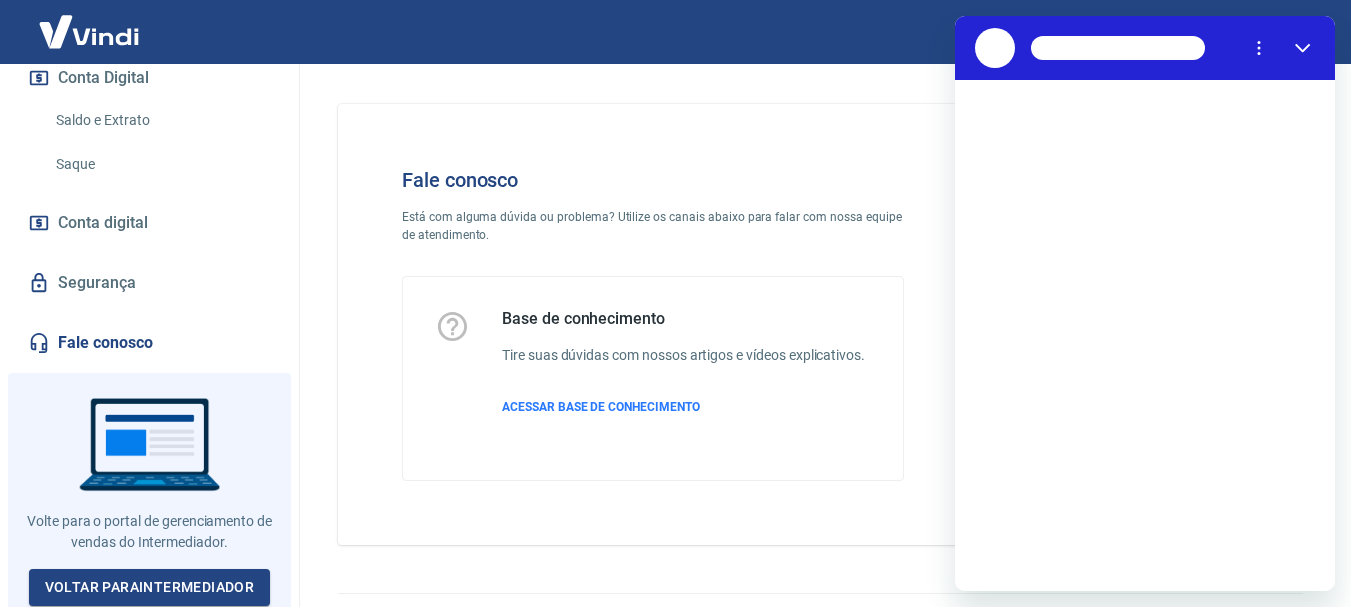scroll, scrollTop: 0, scrollLeft: 0, axis: both 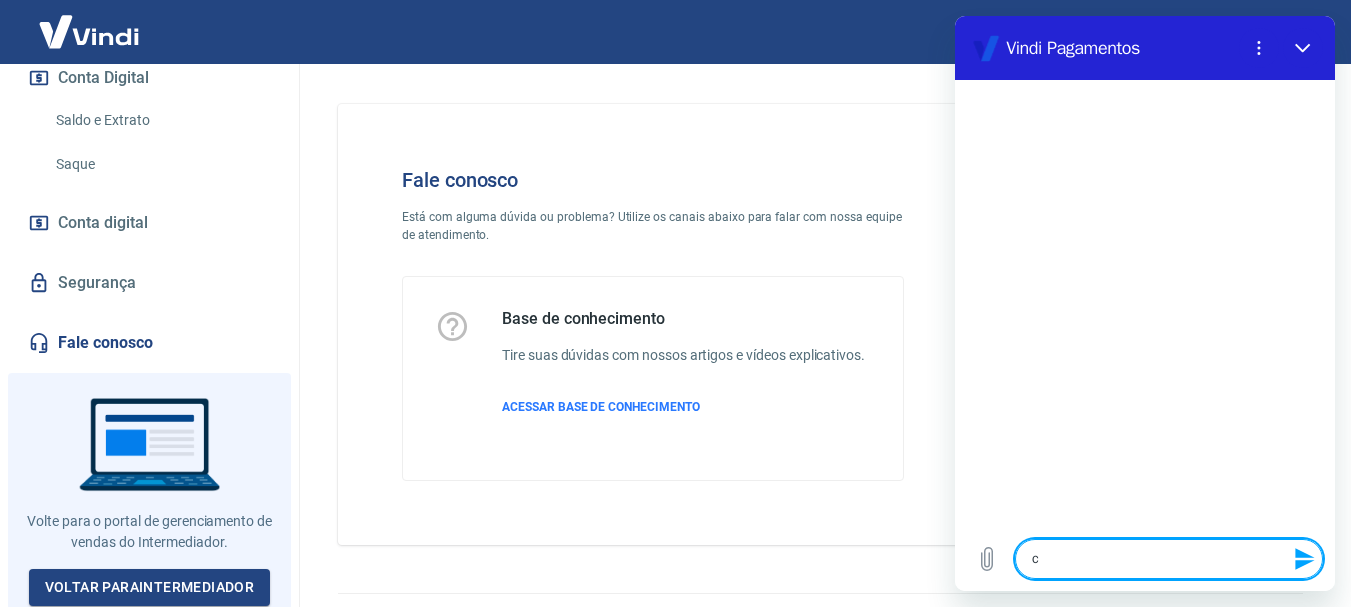 type on "c" 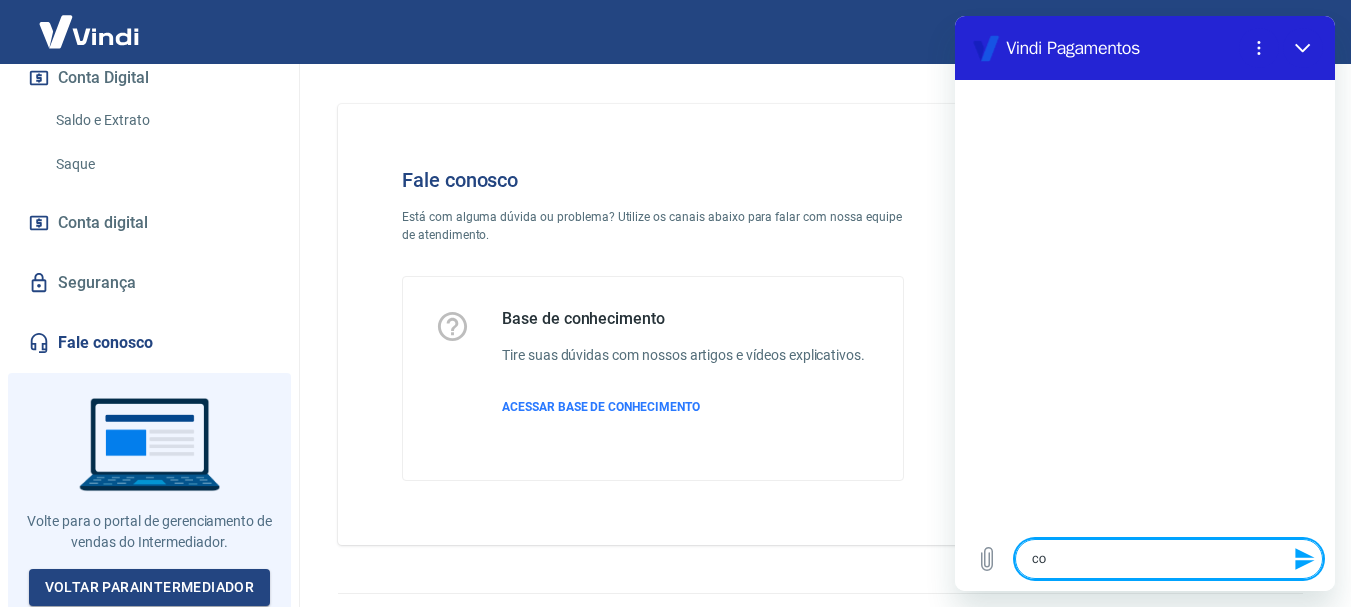 type on "com" 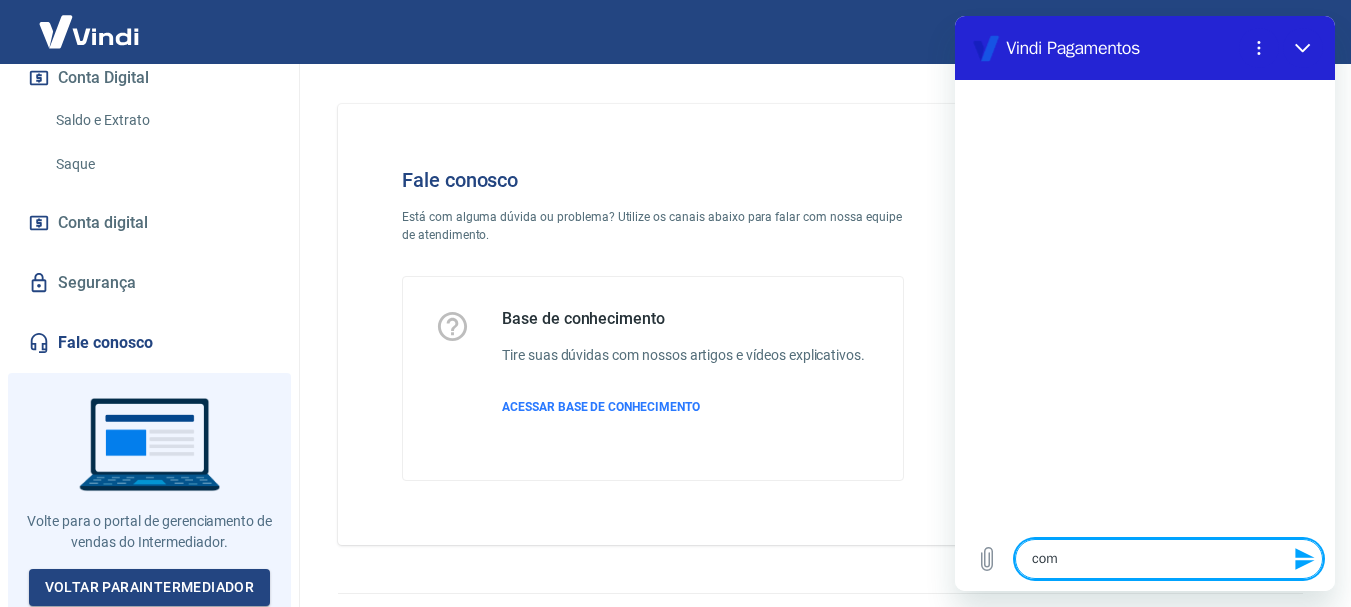 type on "como" 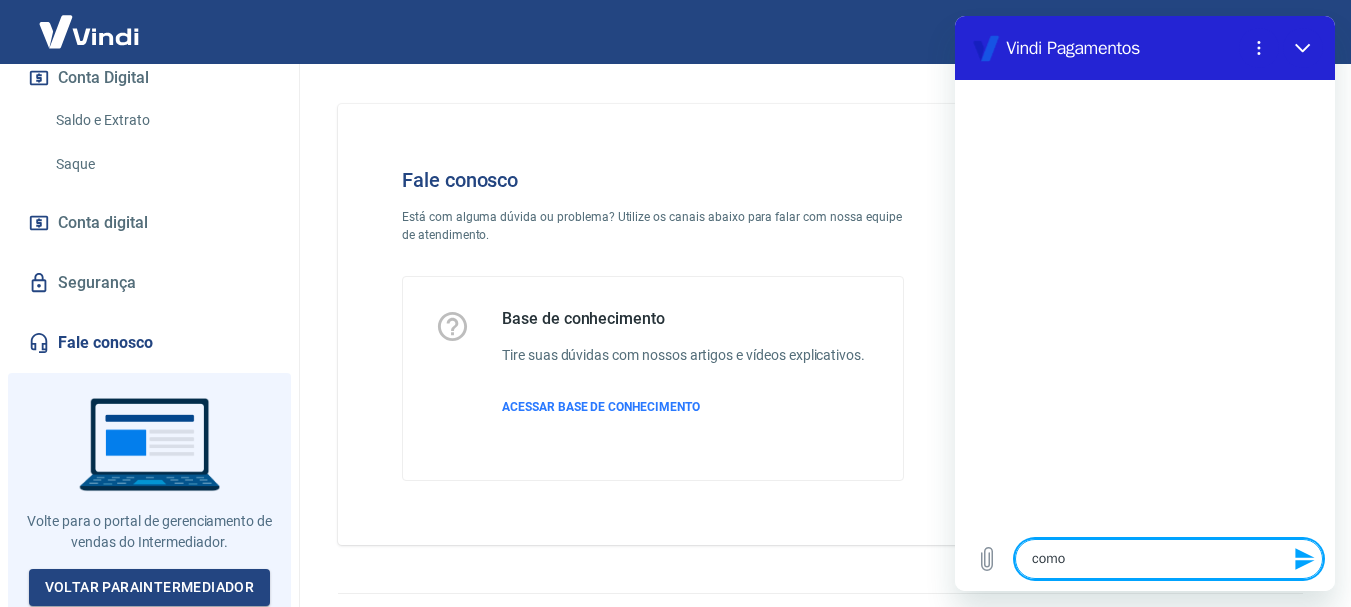 type on "com" 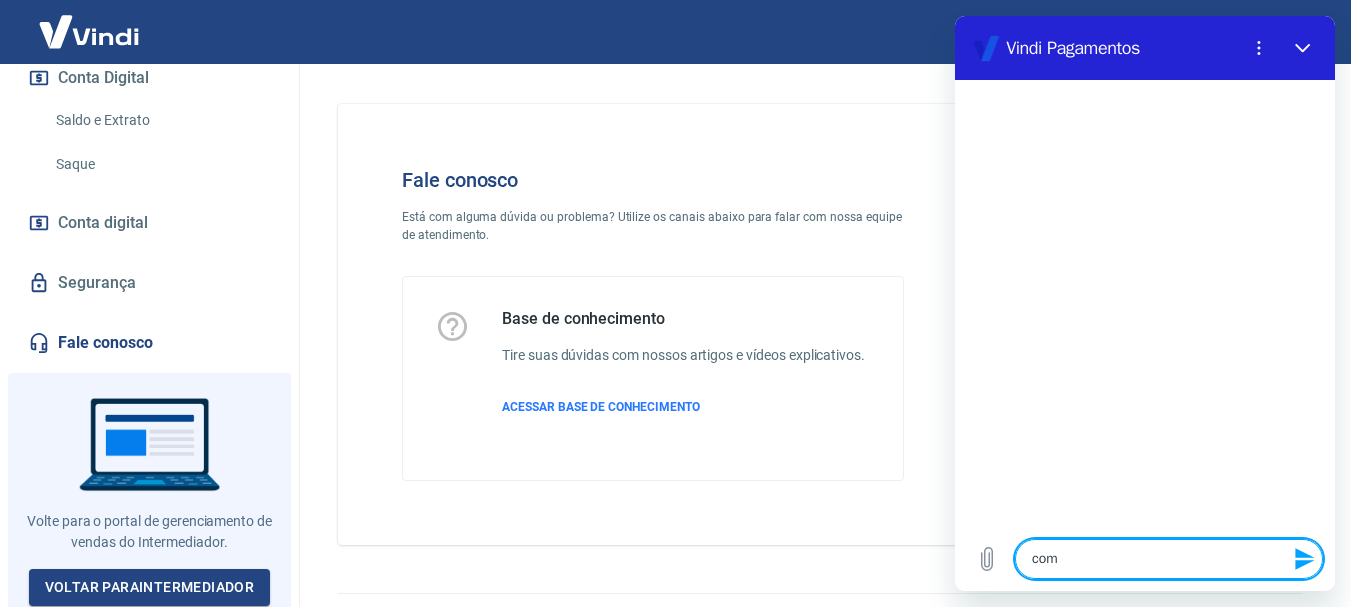 type on "co" 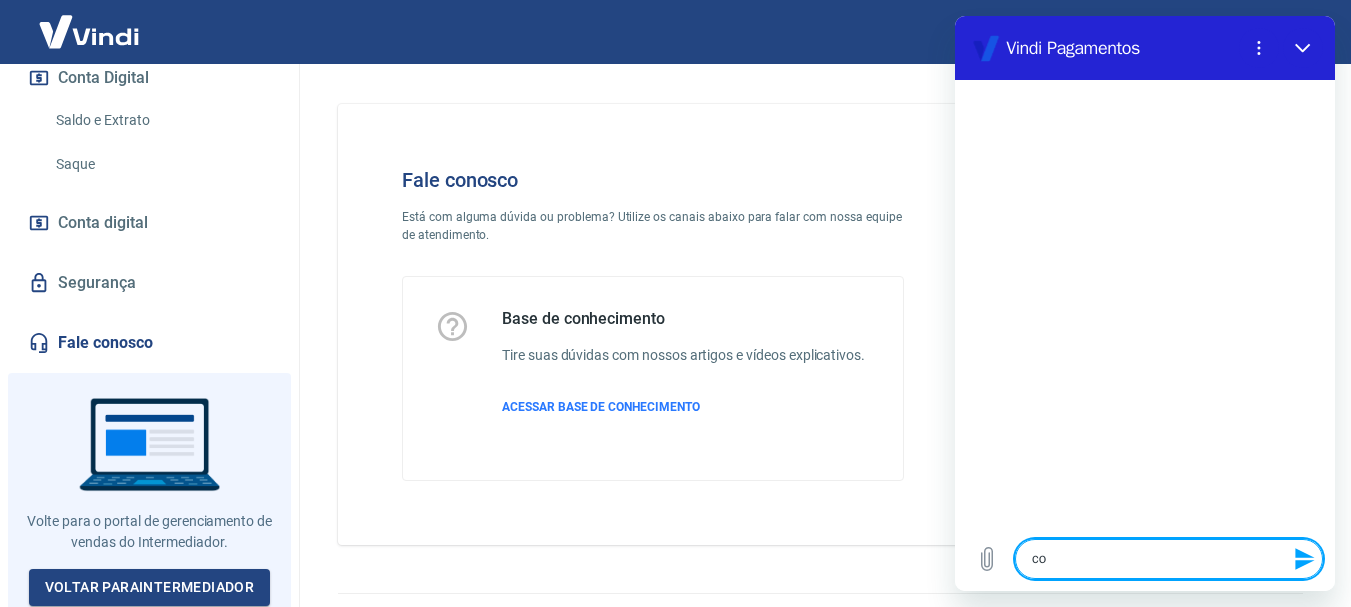 type on "c" 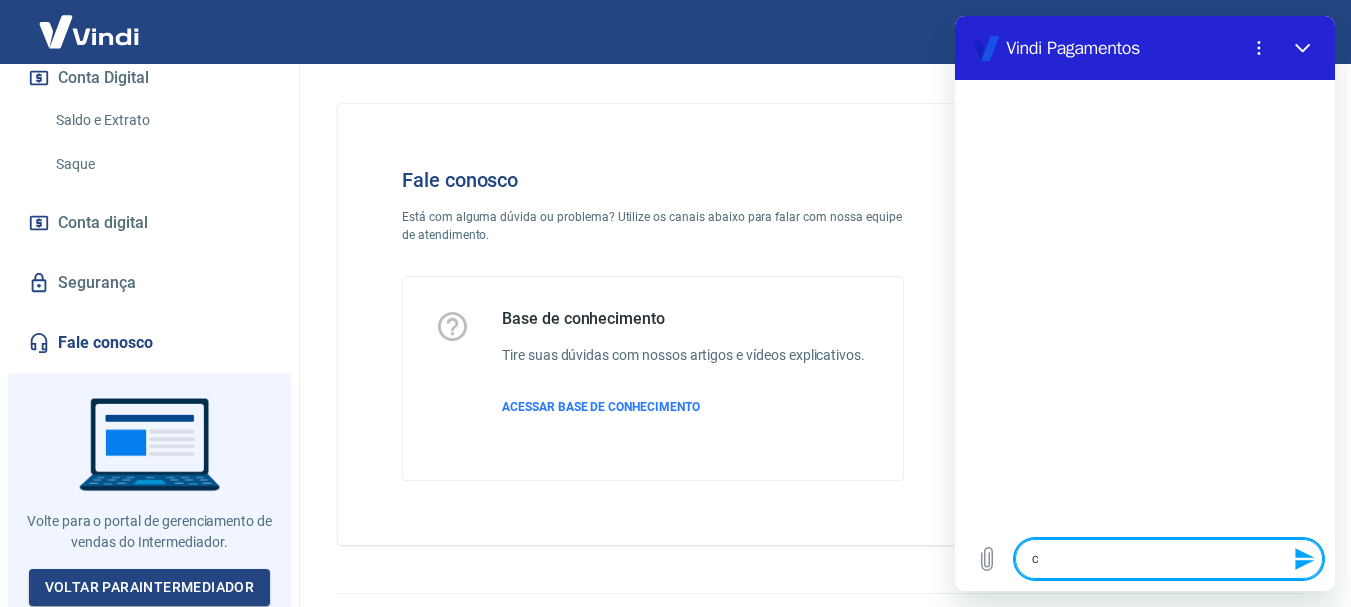 type 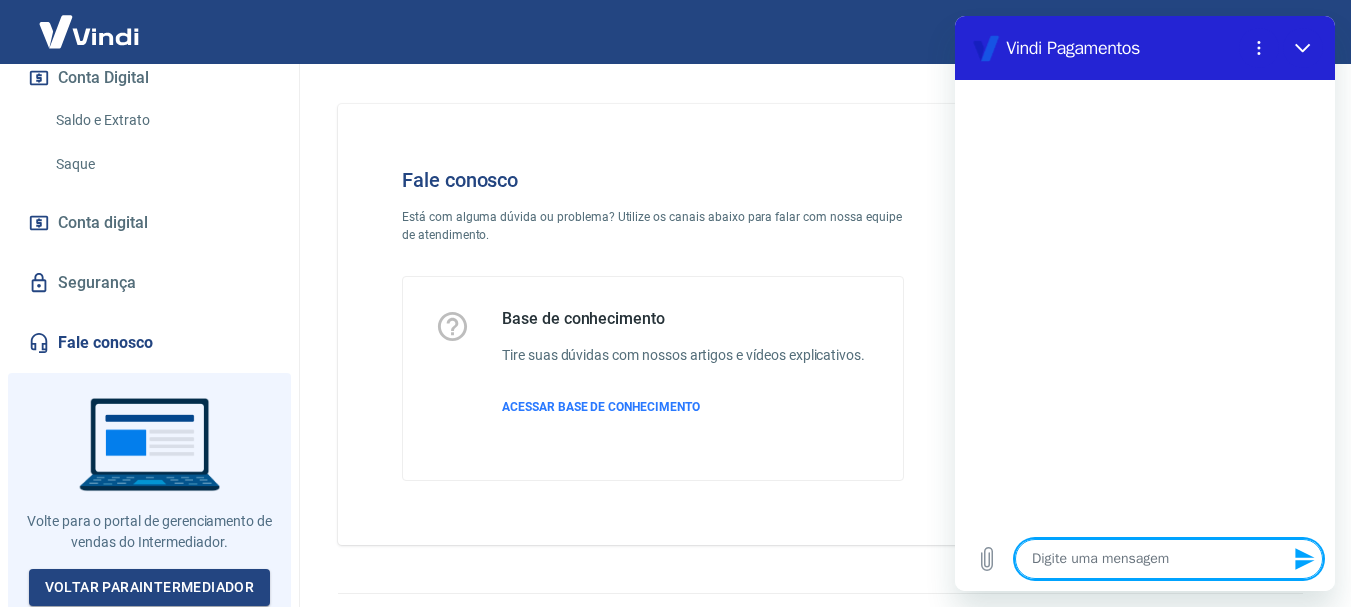 type on "x" 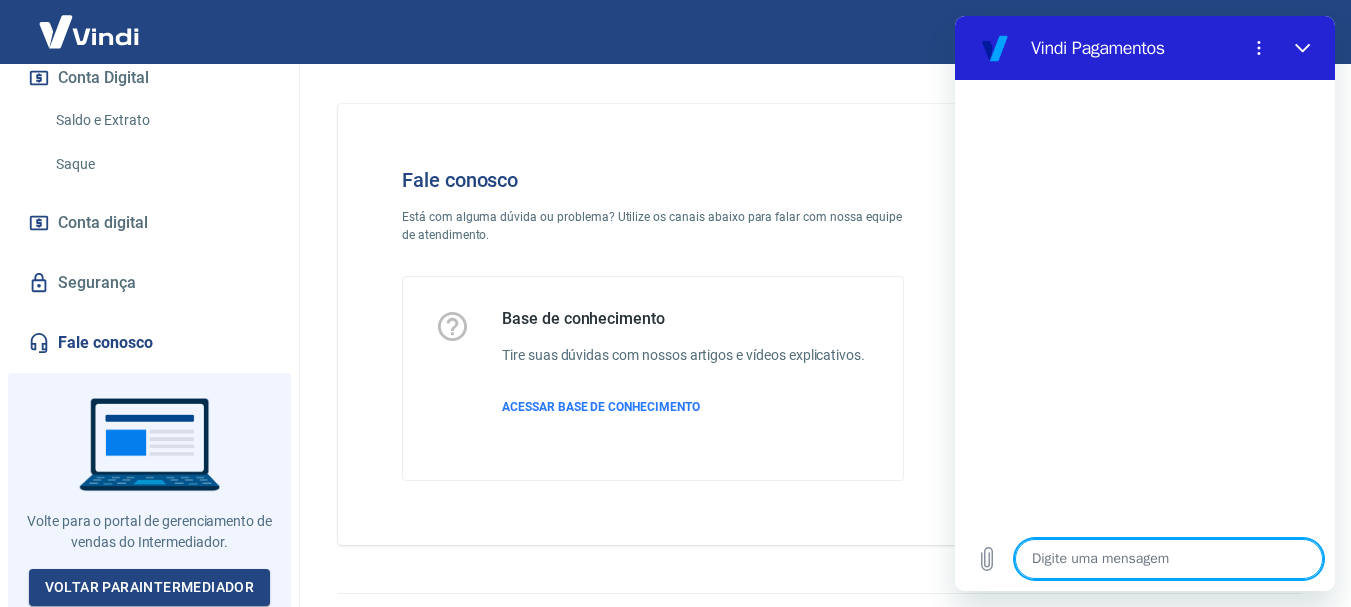 type on "q" 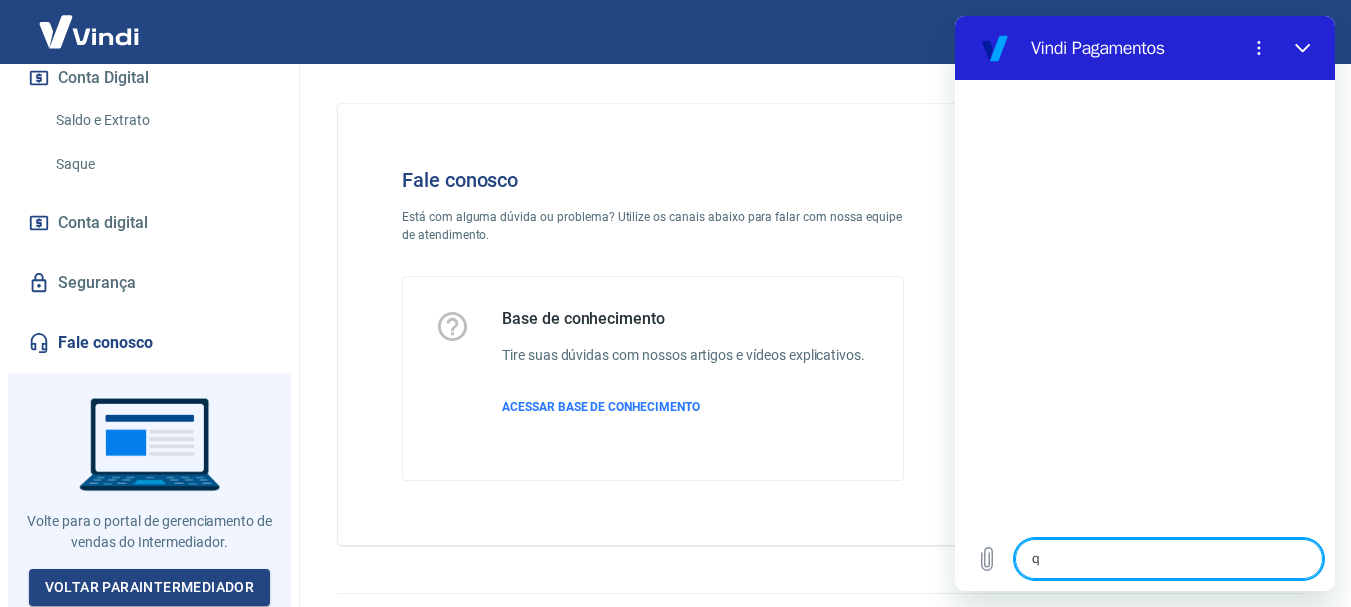type on "x" 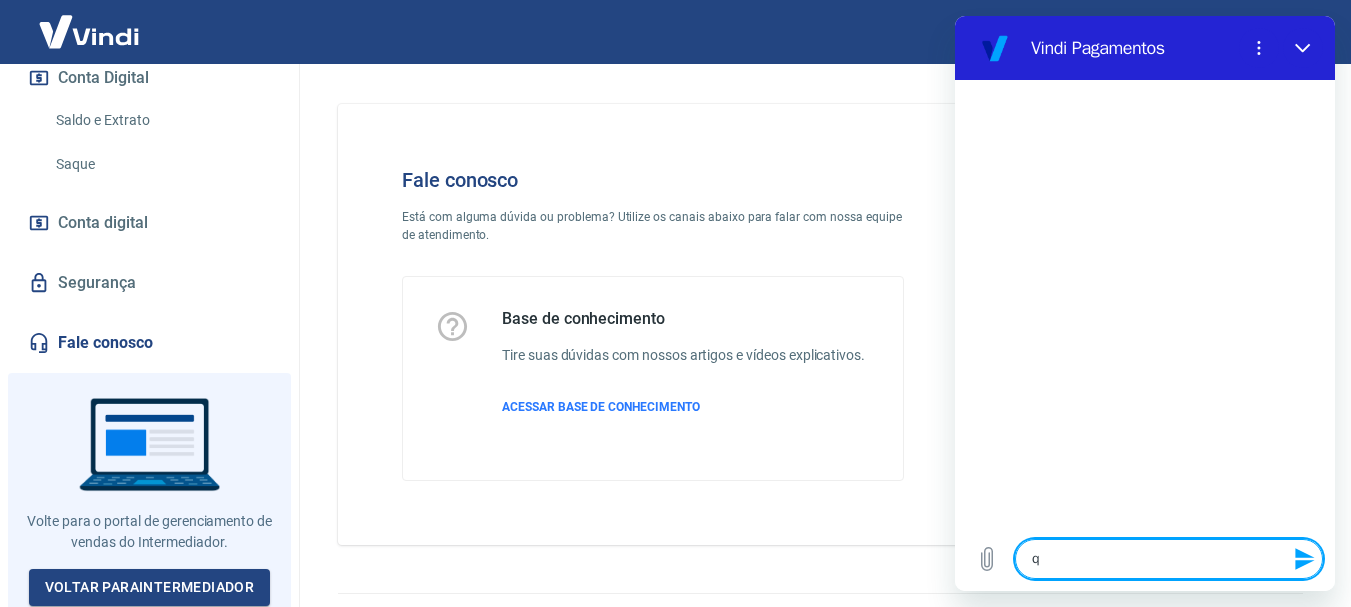 type on "qu" 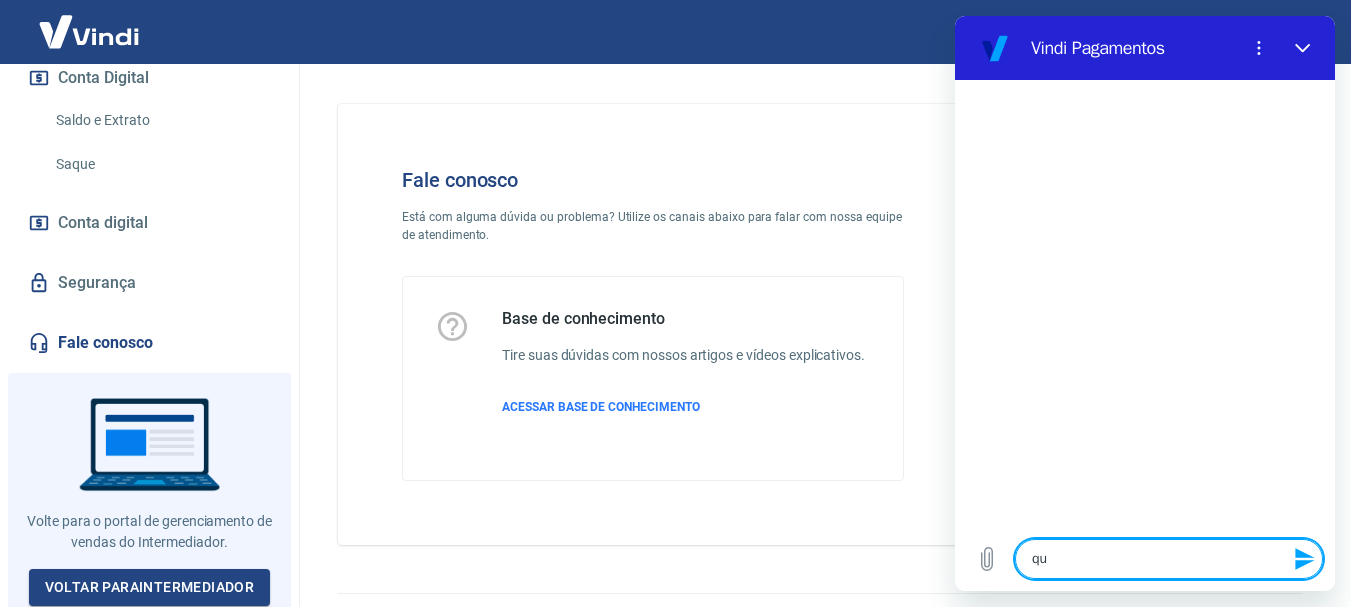 type on "qua" 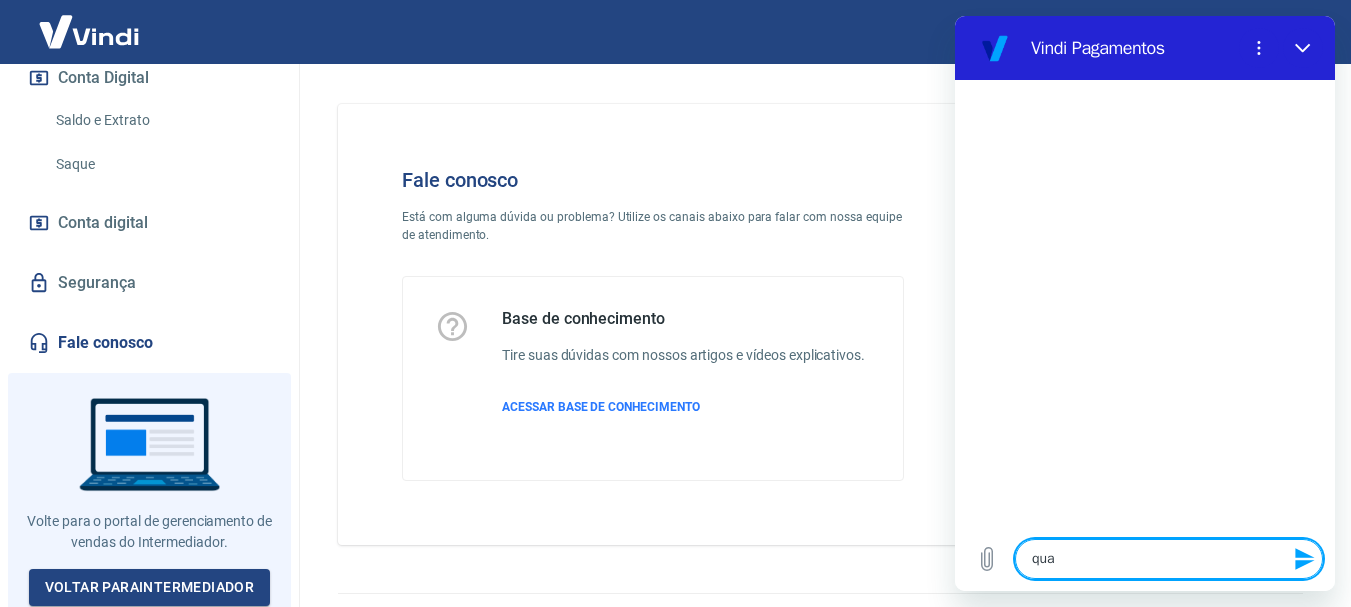 type on "qual" 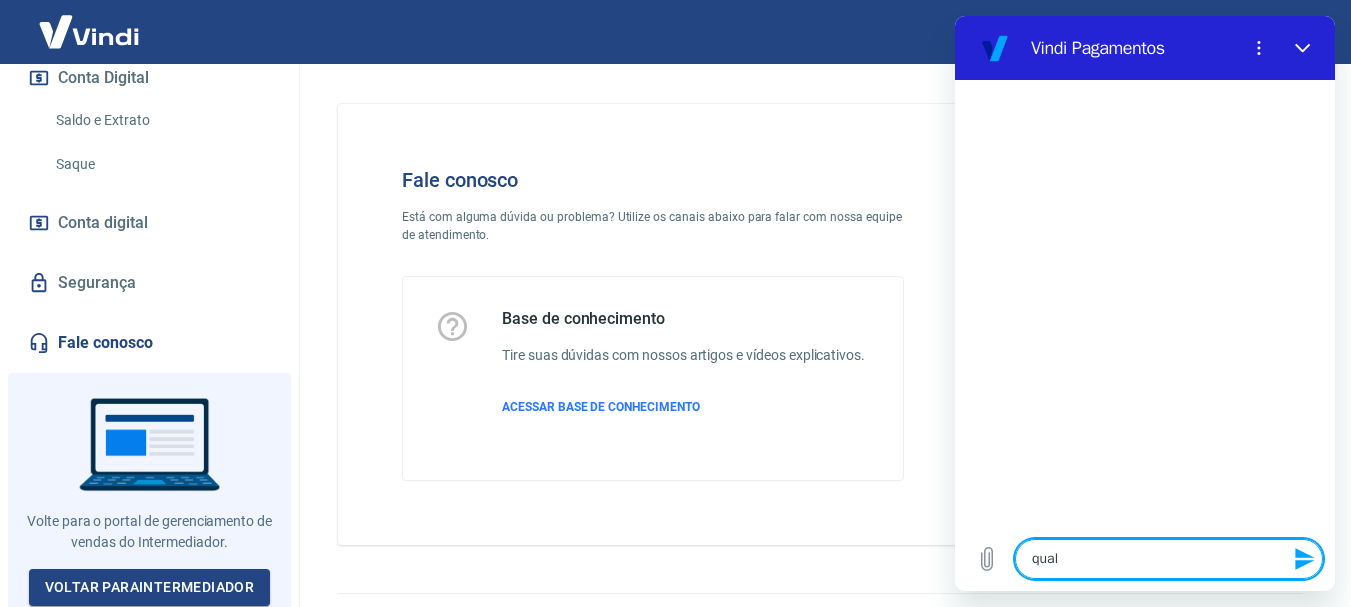 type on "qual" 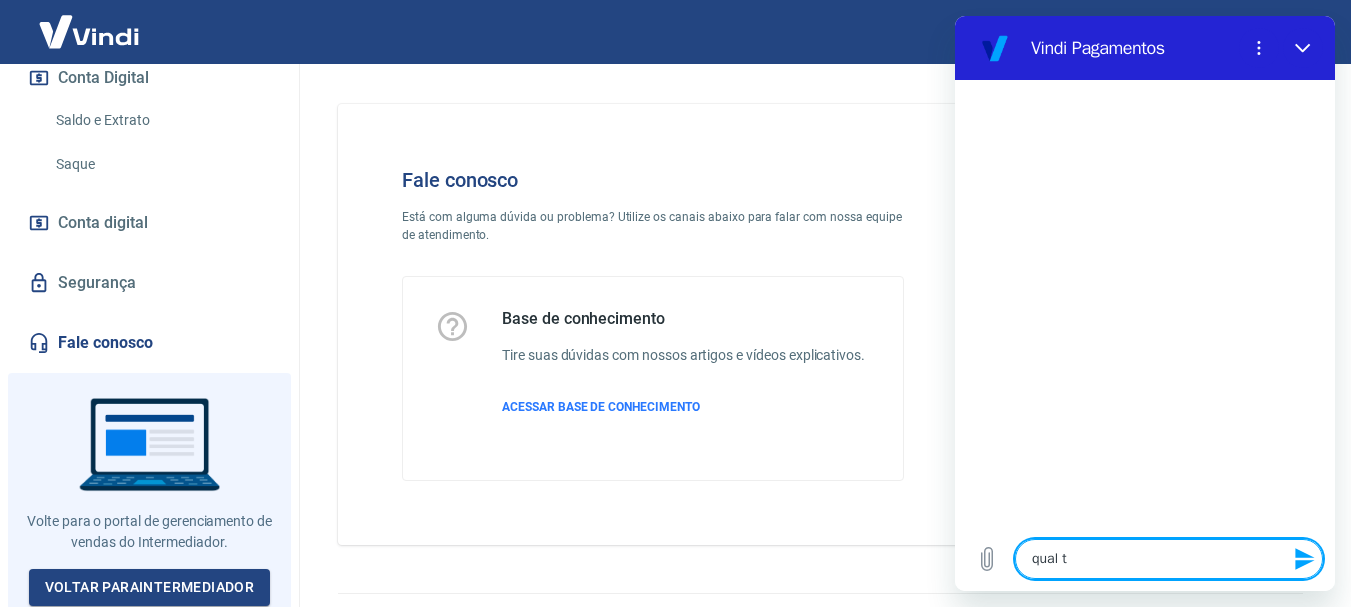 type on "qual te" 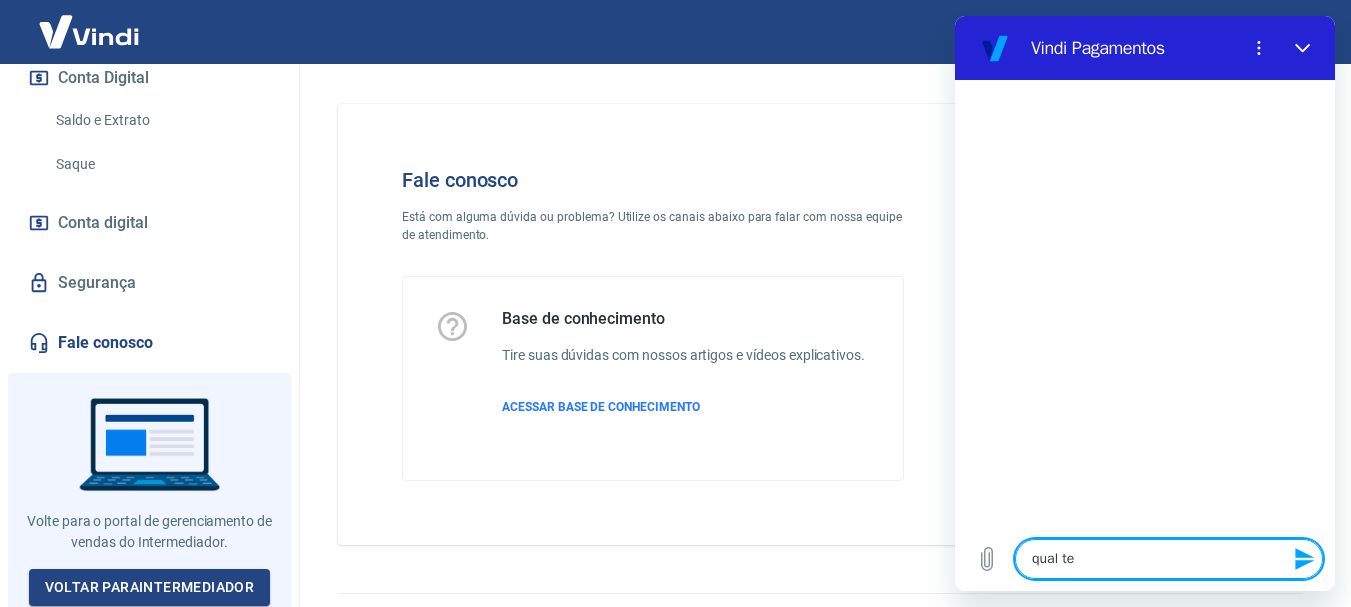 type on "qual tel" 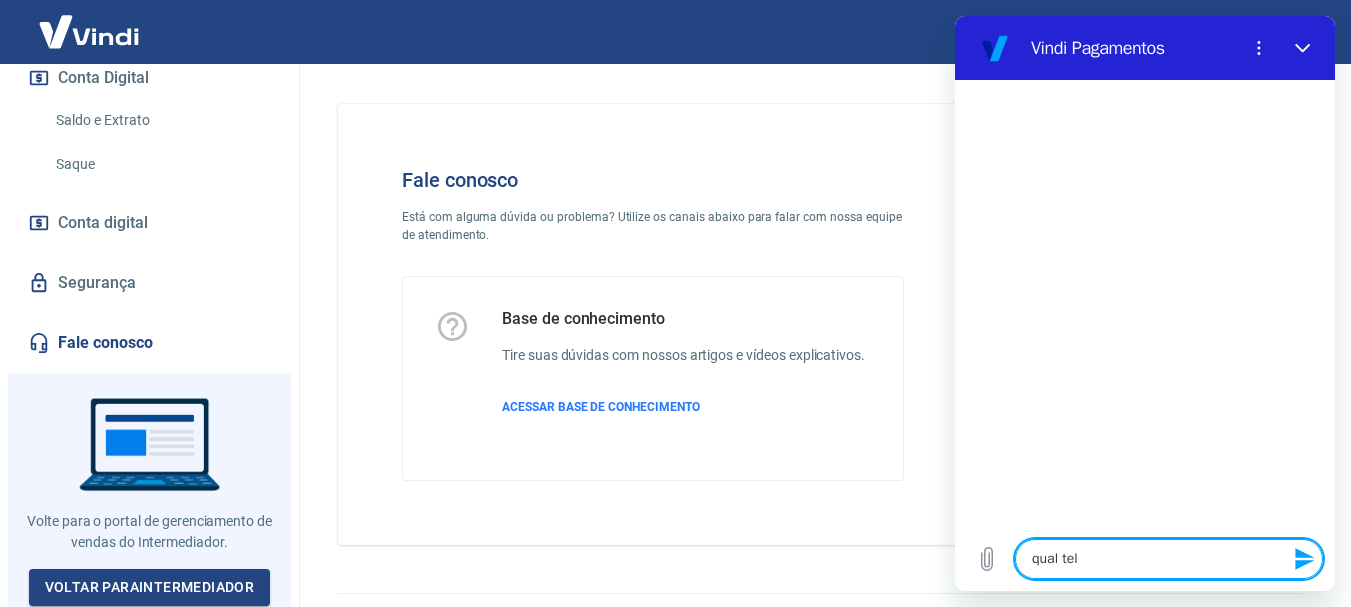 type on "x" 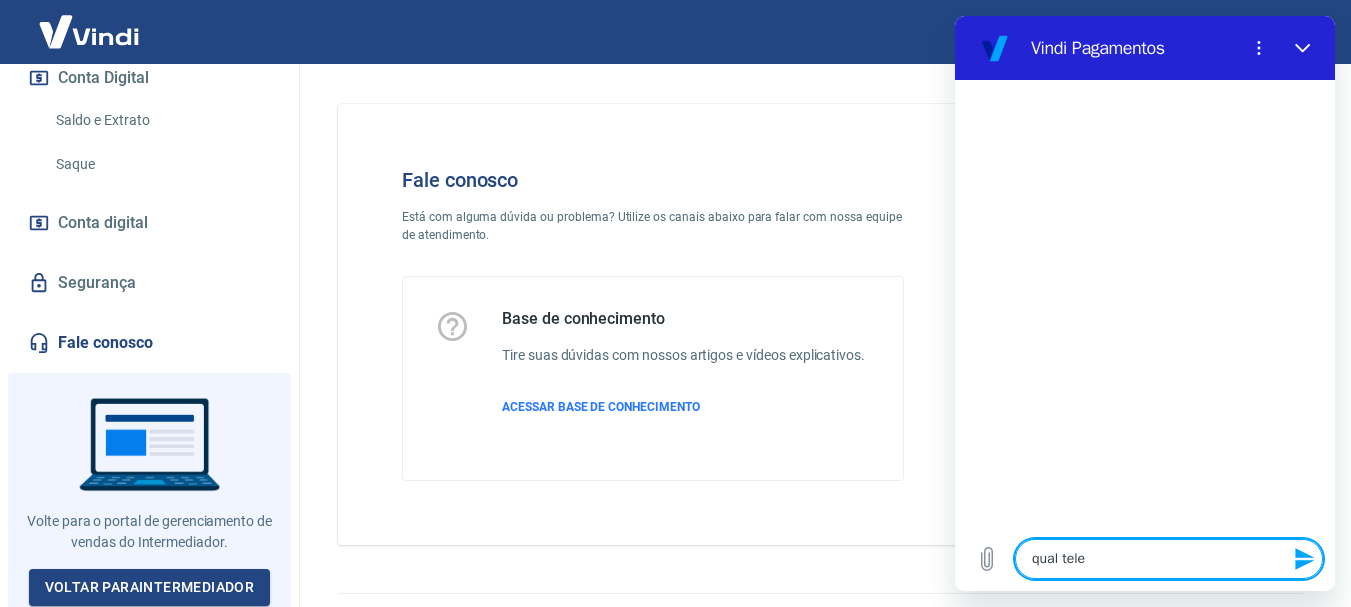 type on "qual telef" 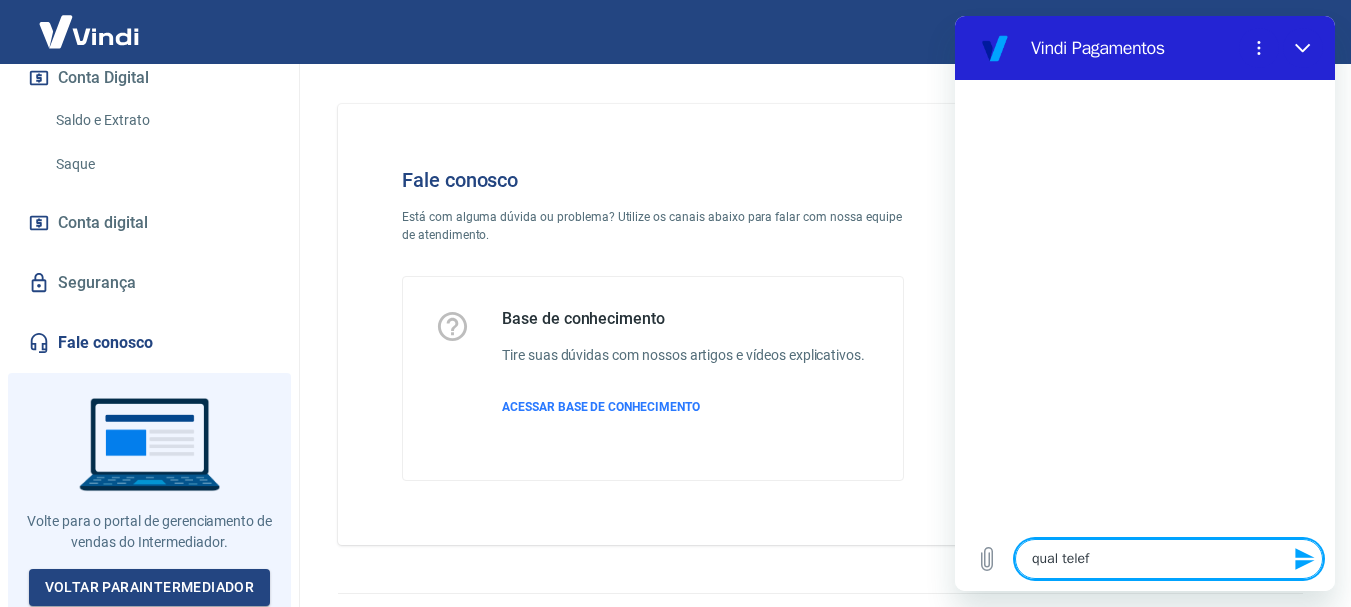 type on "qual telefo" 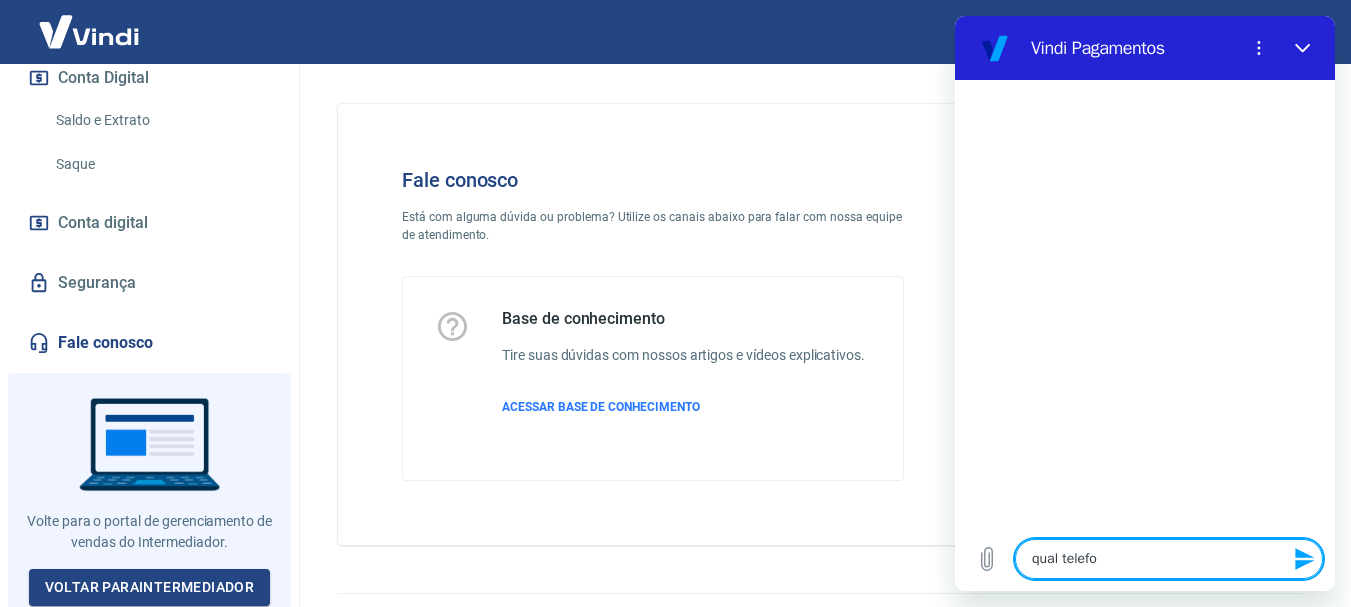 type on "x" 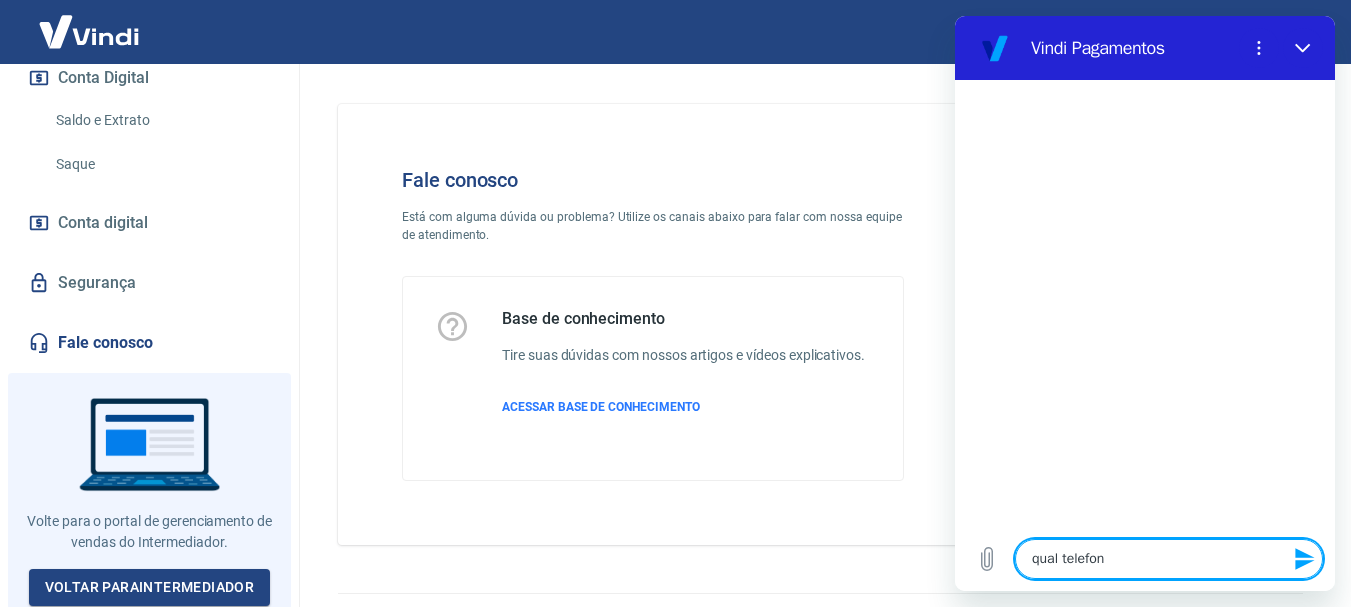 type on "x" 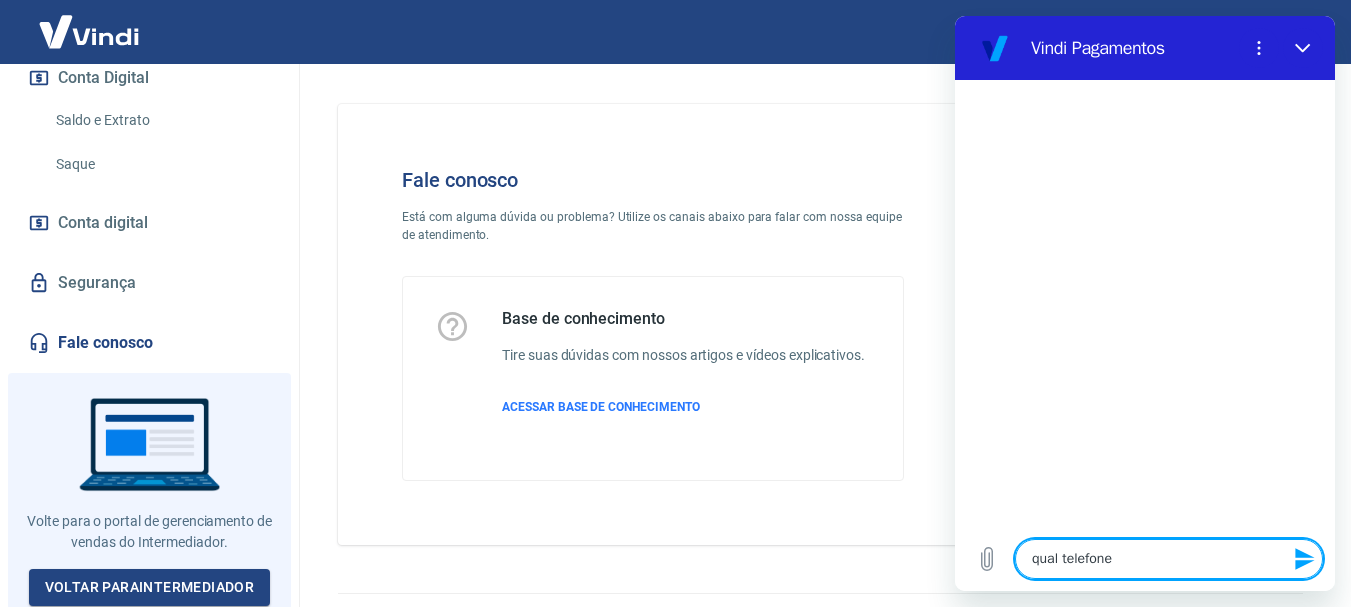 type 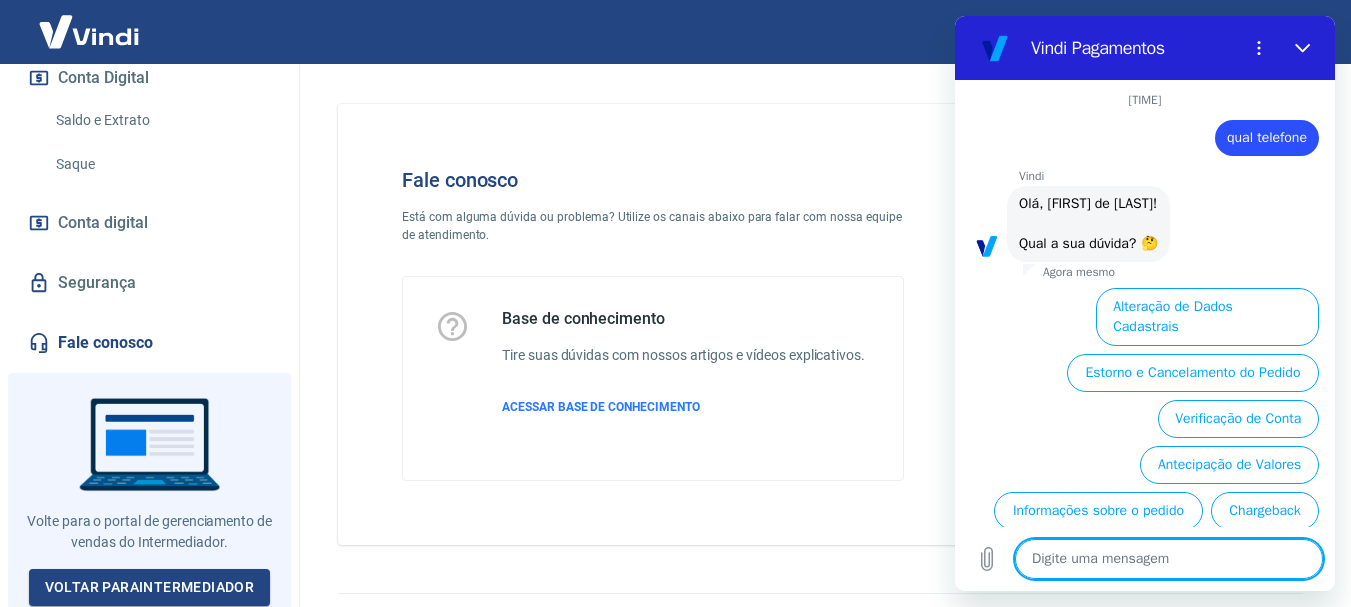 scroll, scrollTop: 126, scrollLeft: 0, axis: vertical 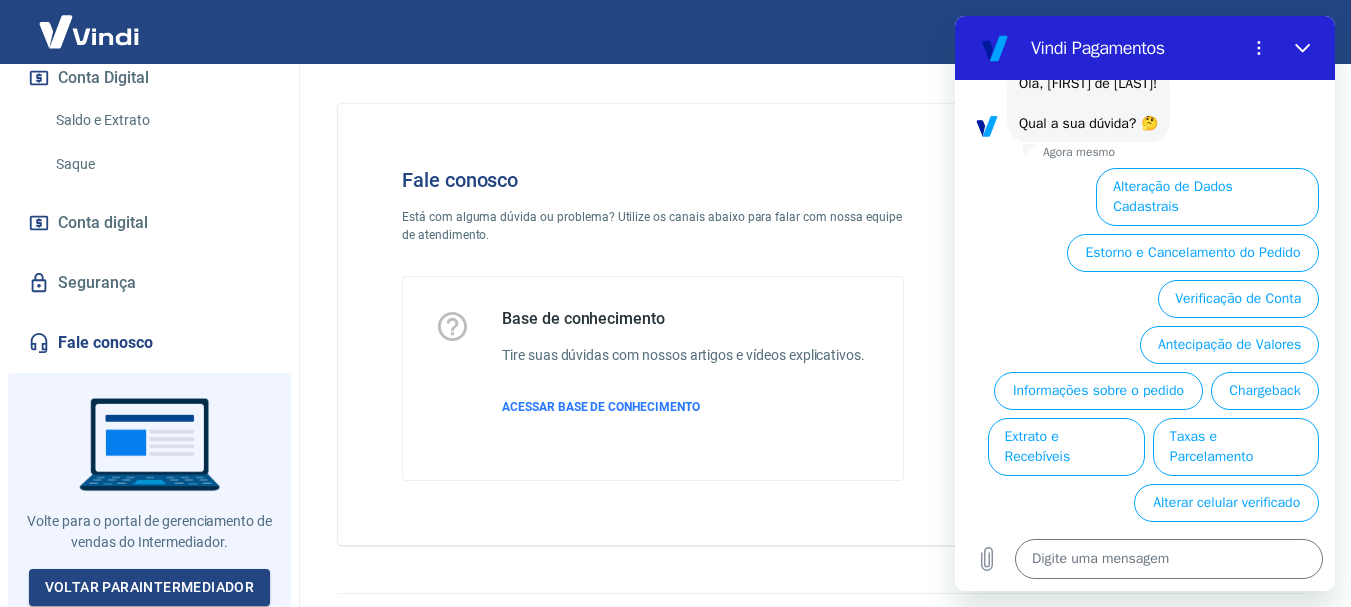 click on "Saldo e Extrato" at bounding box center [161, 120] 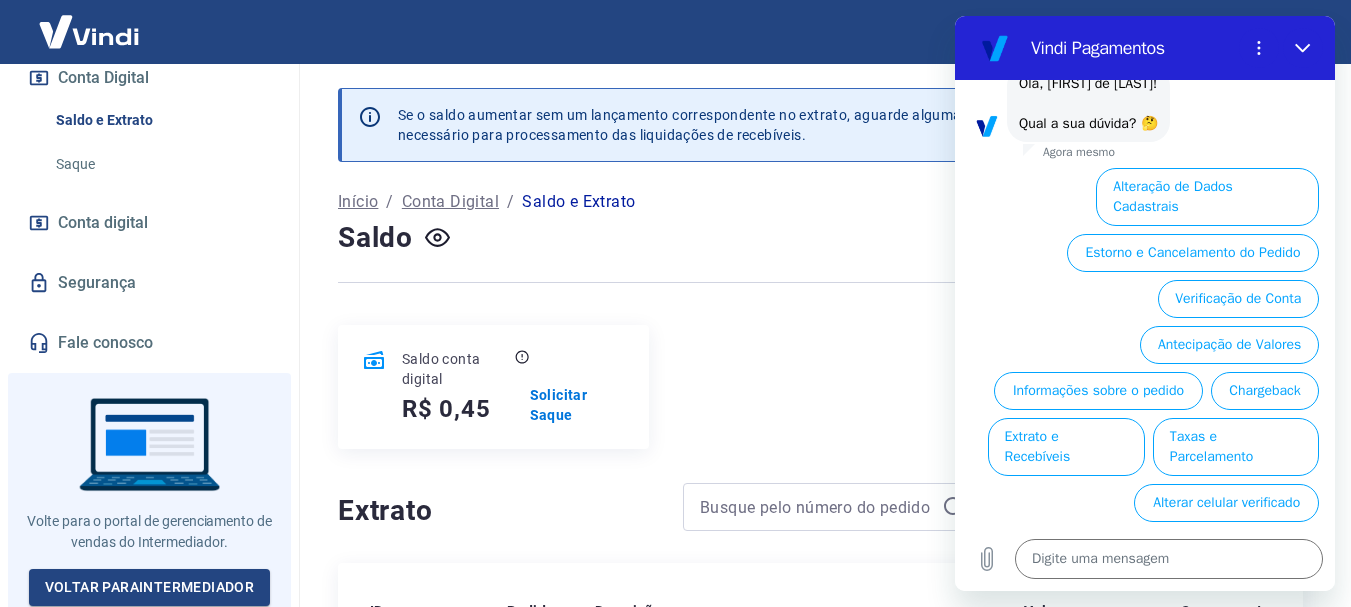 click on "Saldo" at bounding box center [820, 238] 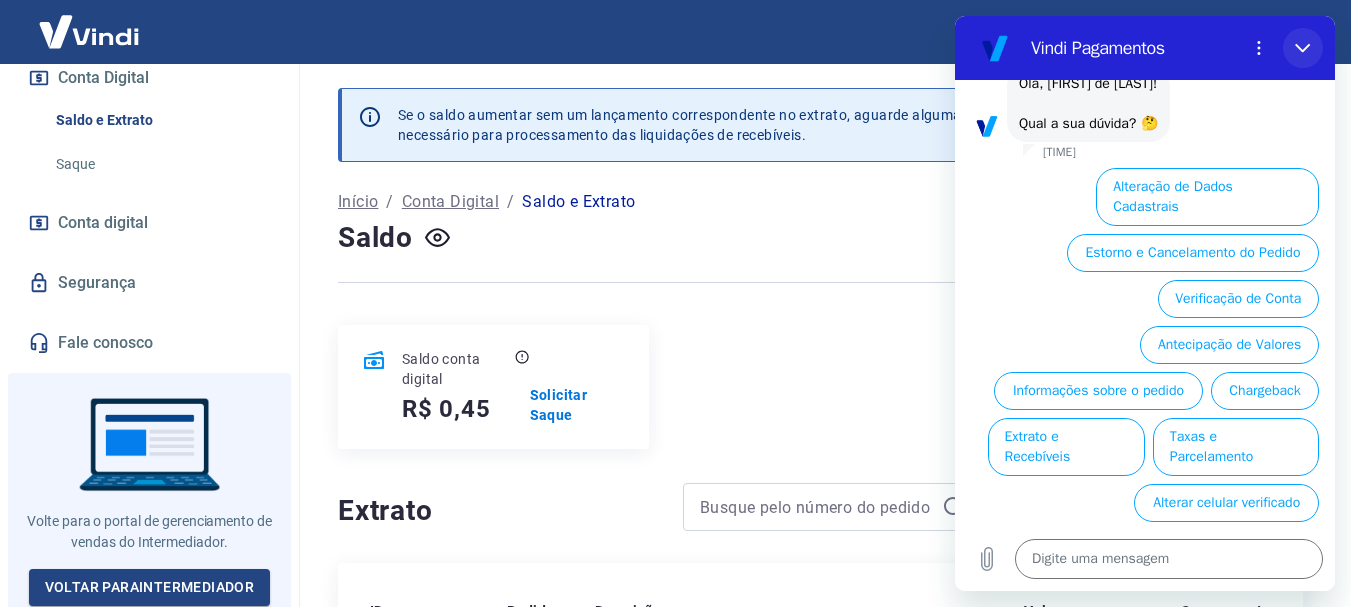 click 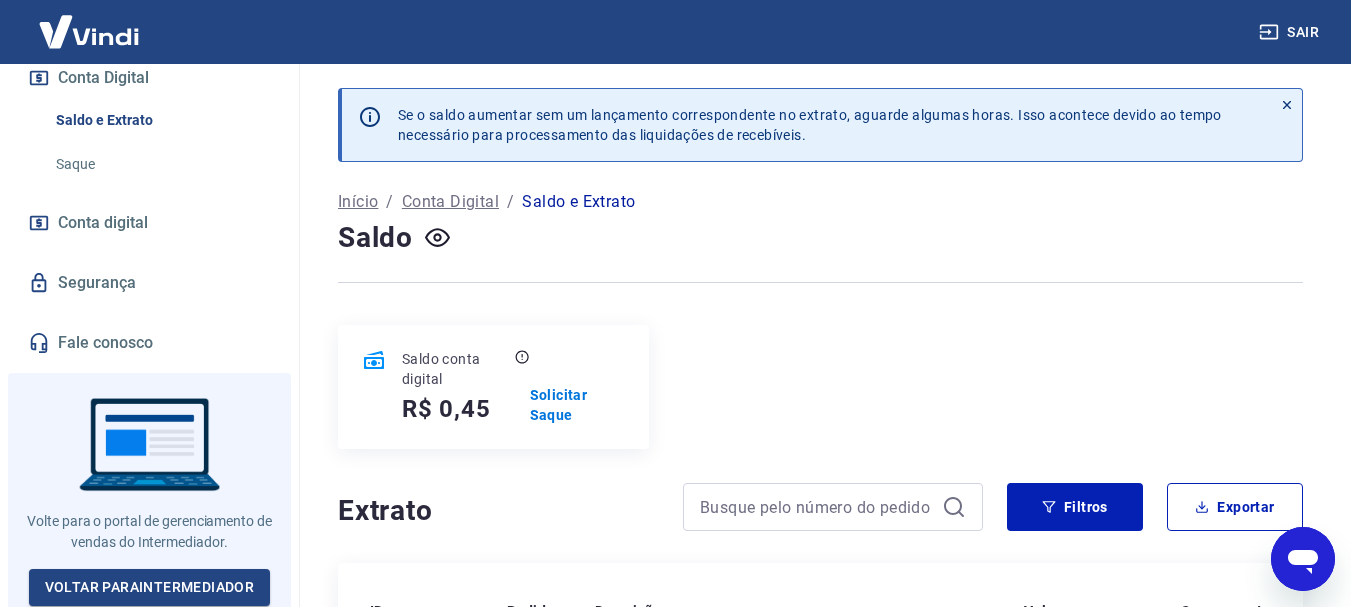 click 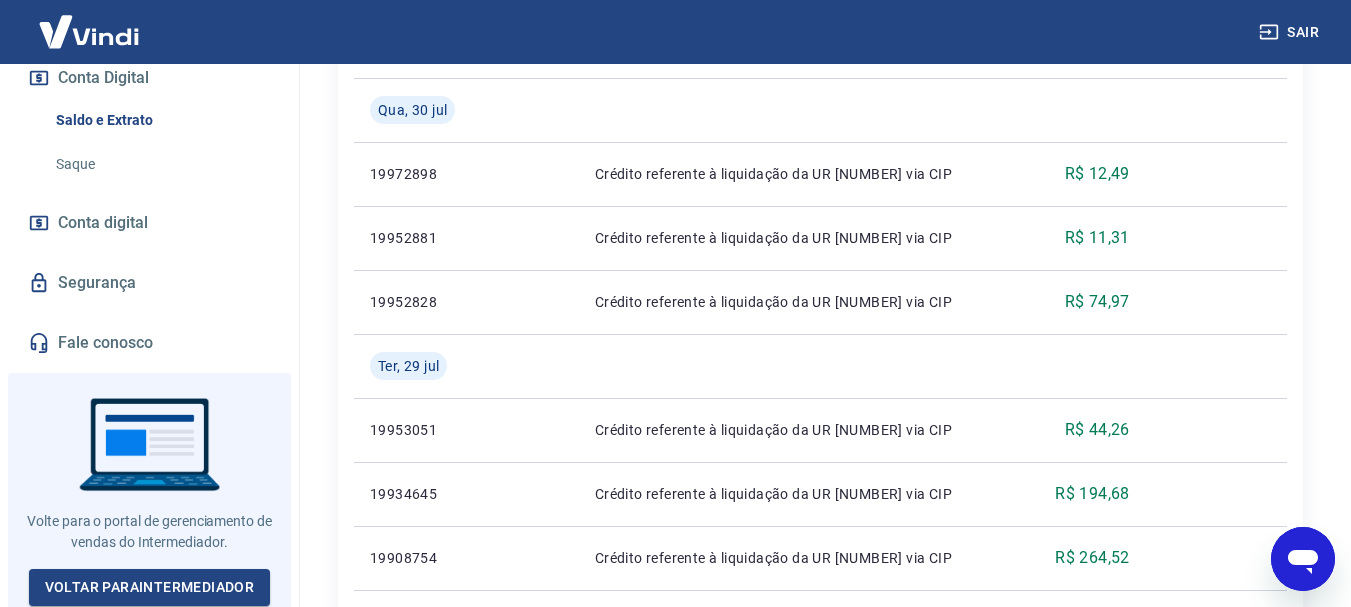 scroll, scrollTop: 1200, scrollLeft: 0, axis: vertical 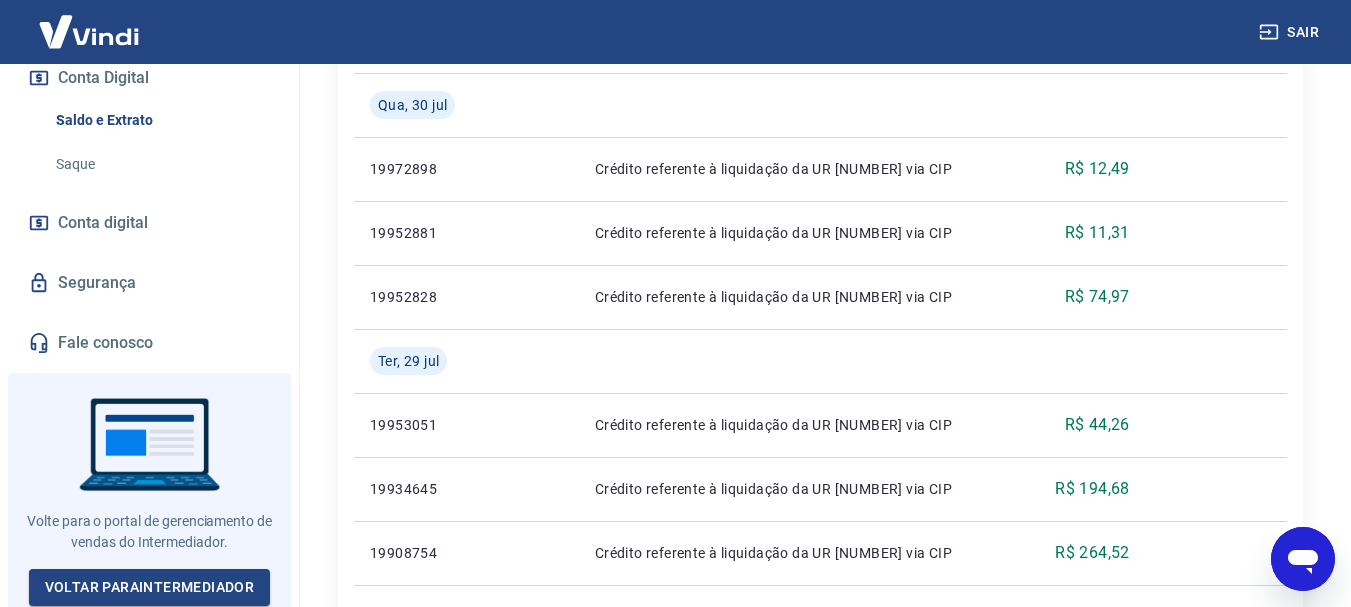 click on "Conta digital" at bounding box center [103, 223] 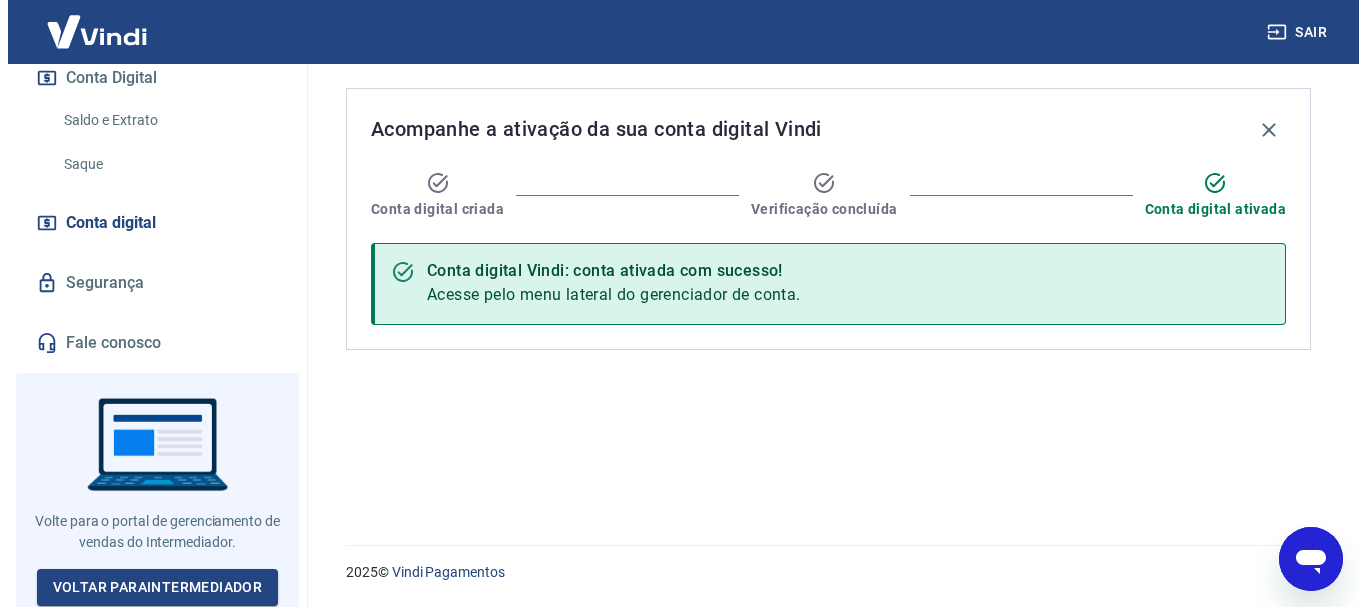 scroll, scrollTop: 0, scrollLeft: 0, axis: both 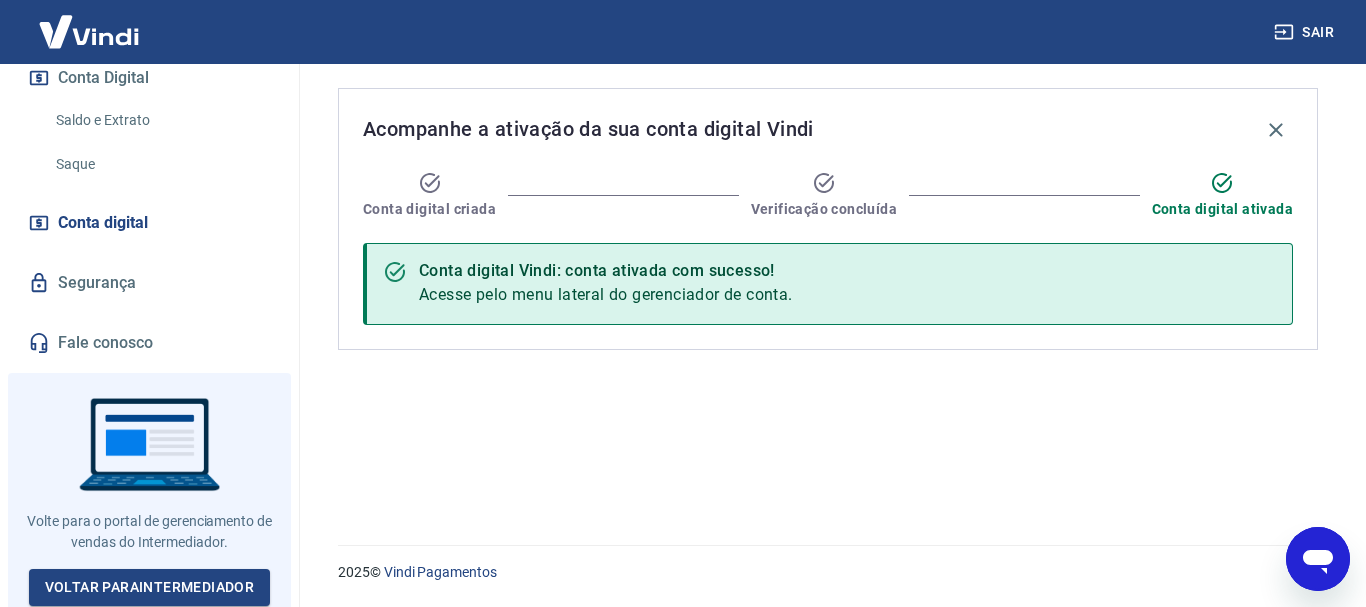 type on "x" 